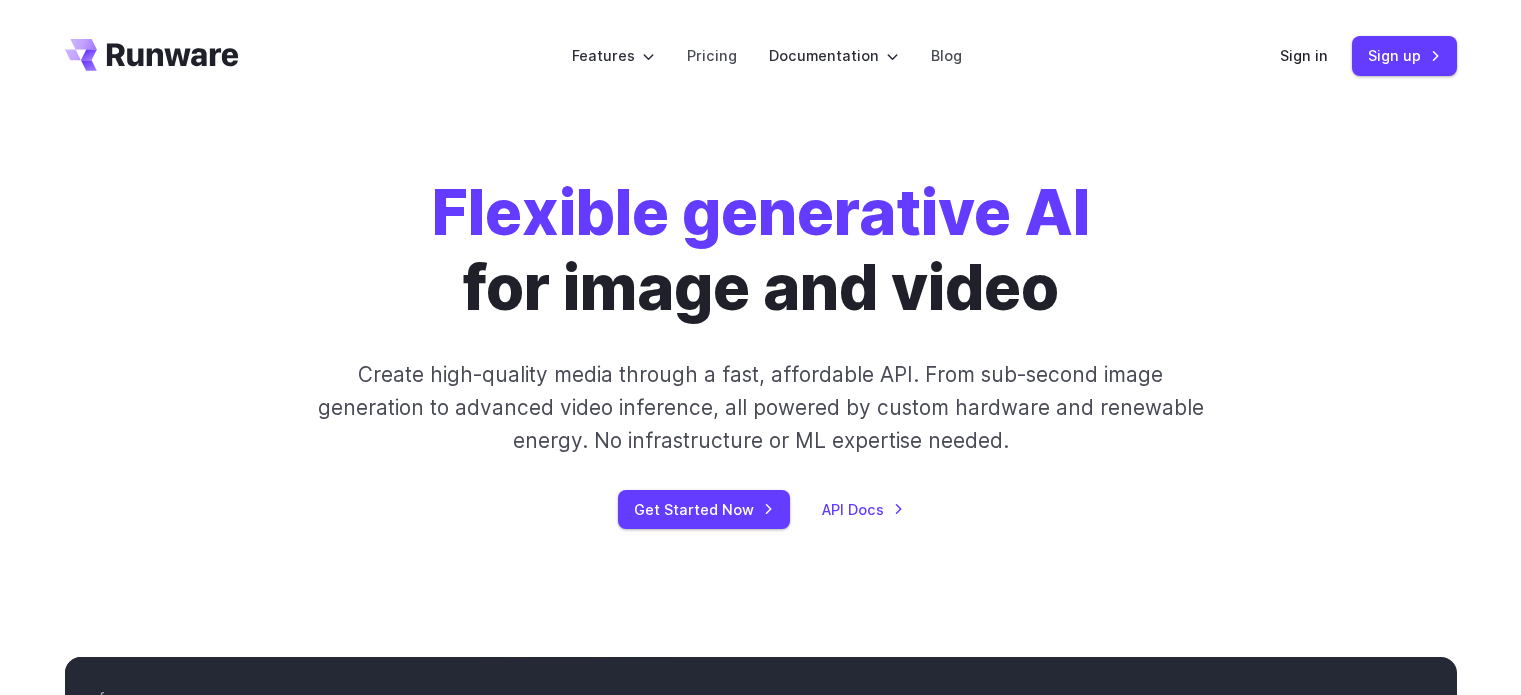 scroll, scrollTop: 0, scrollLeft: 0, axis: both 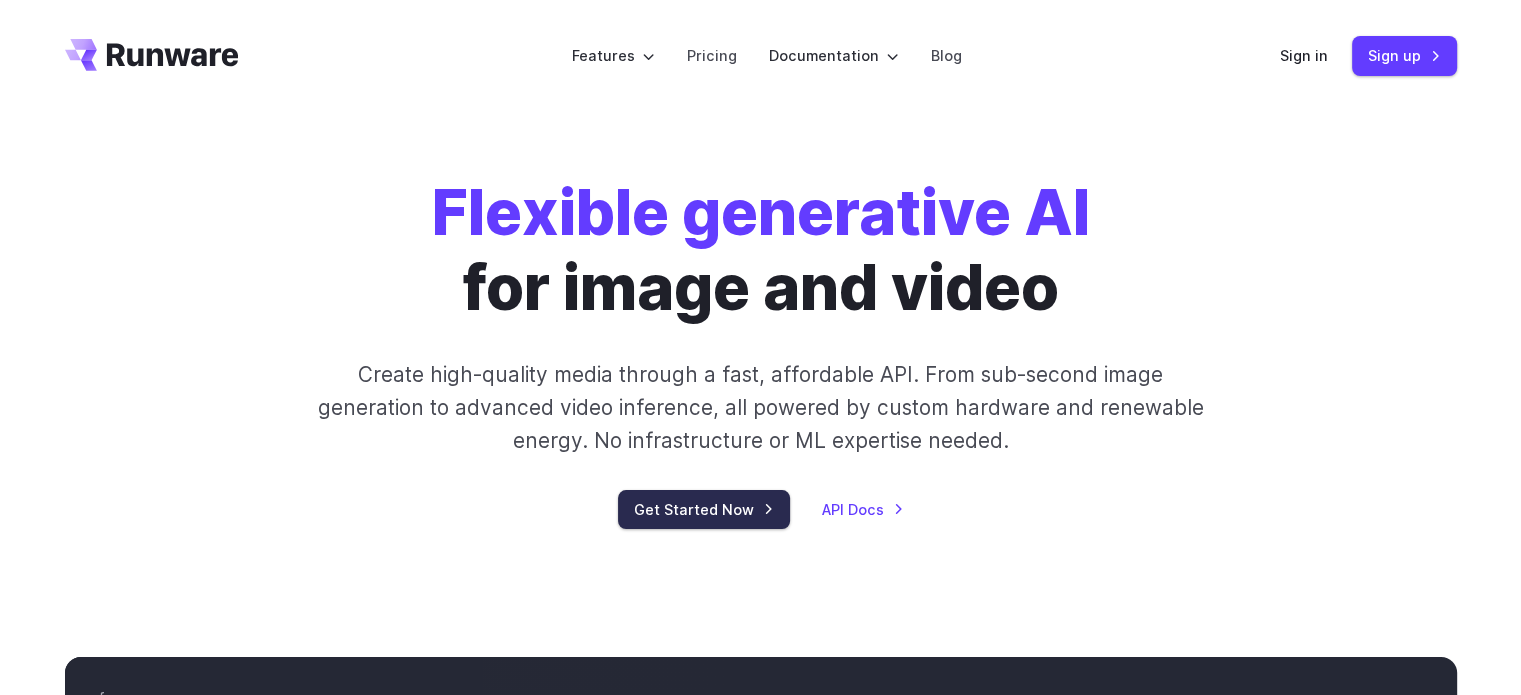 click on "Get Started Now" at bounding box center [704, 509] 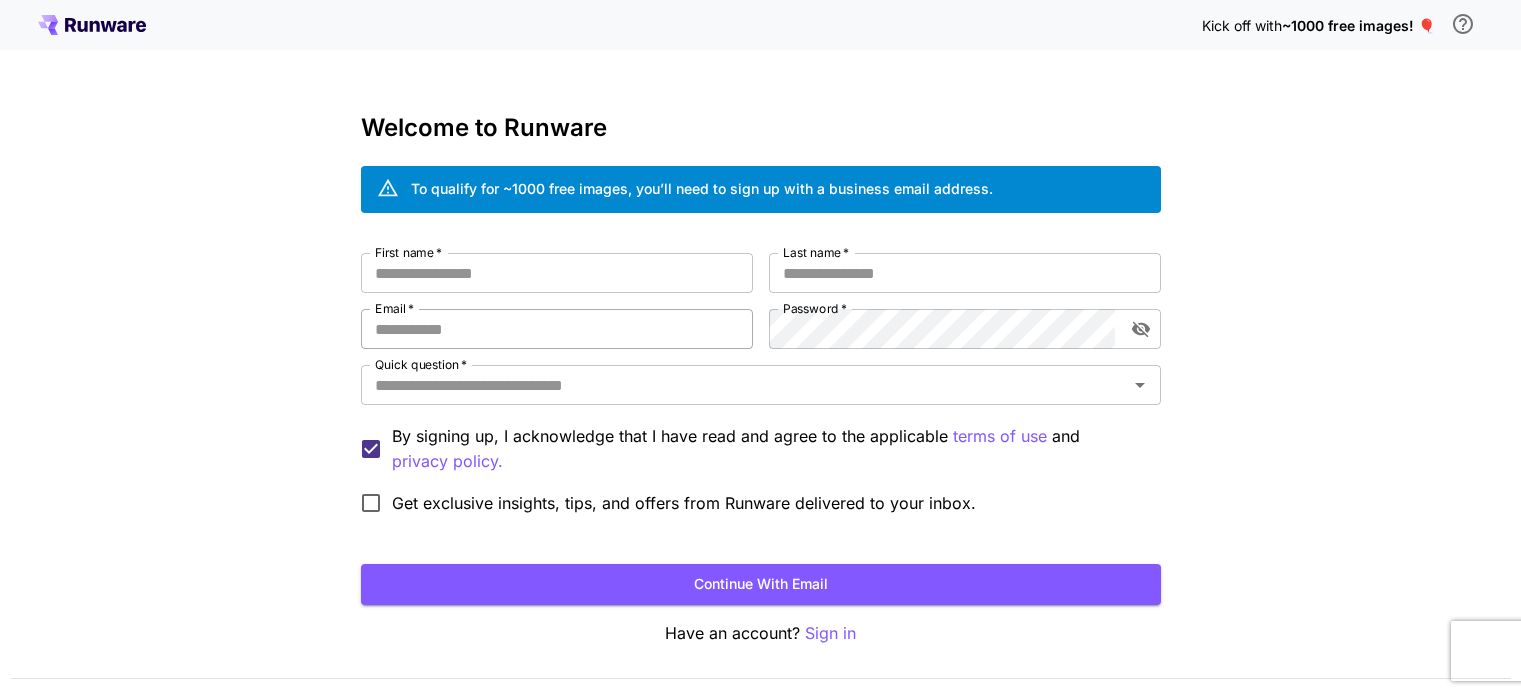 scroll, scrollTop: 0, scrollLeft: 0, axis: both 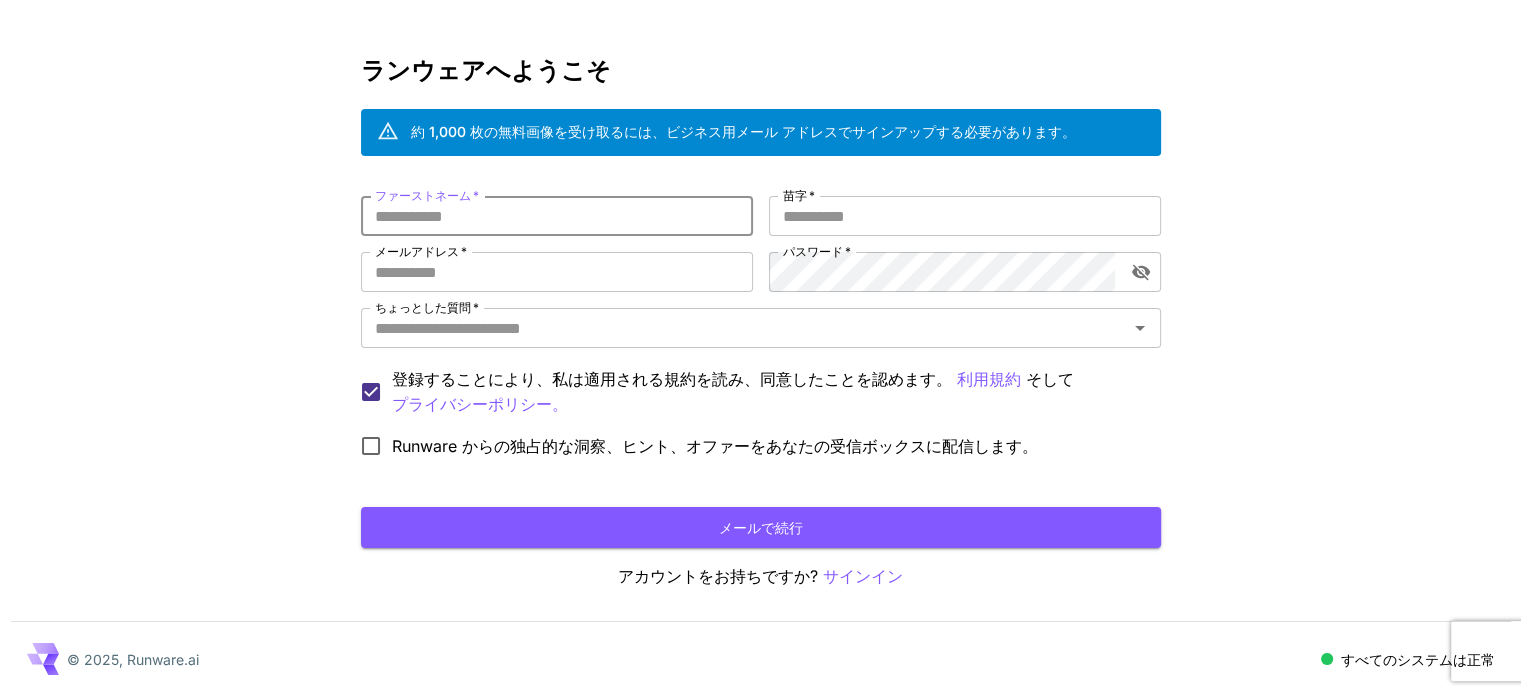 click on "ファーストネーム   *" at bounding box center [557, 216] 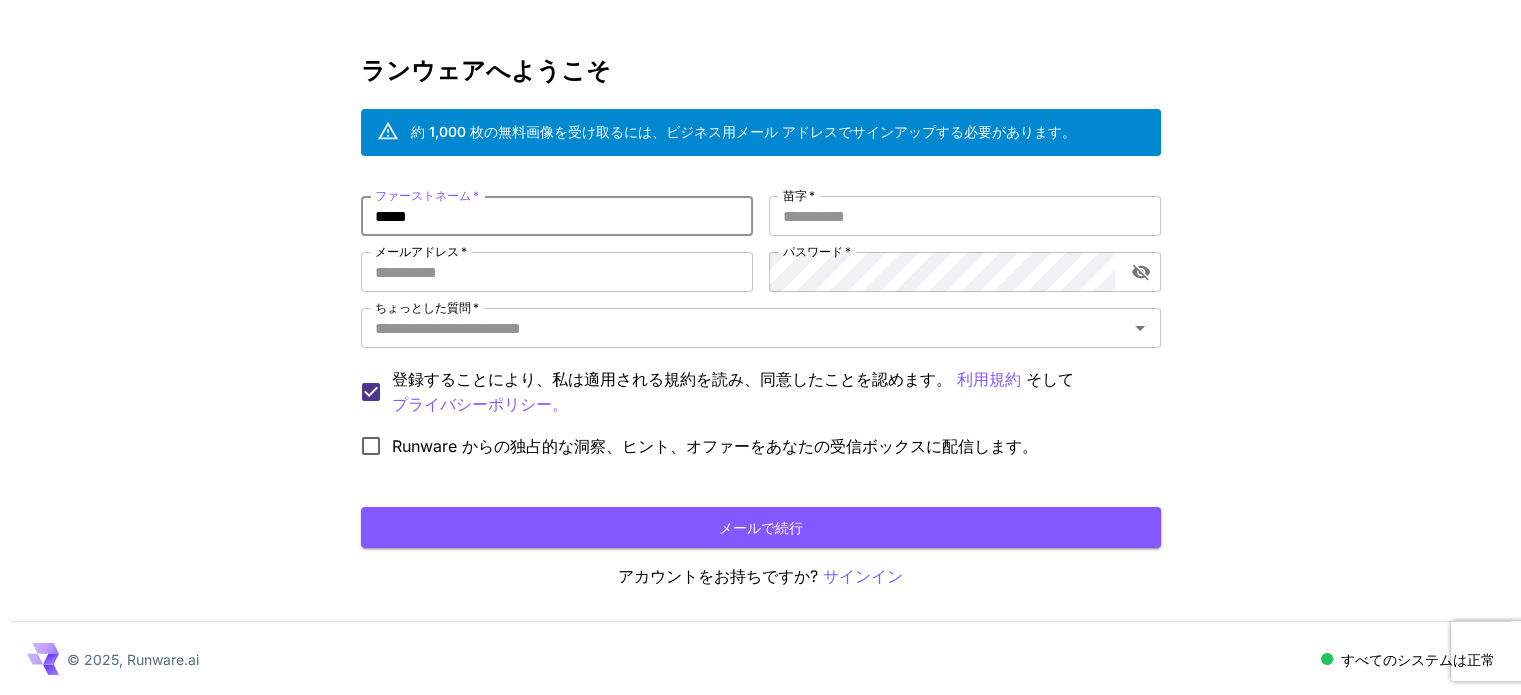 type on "*****" 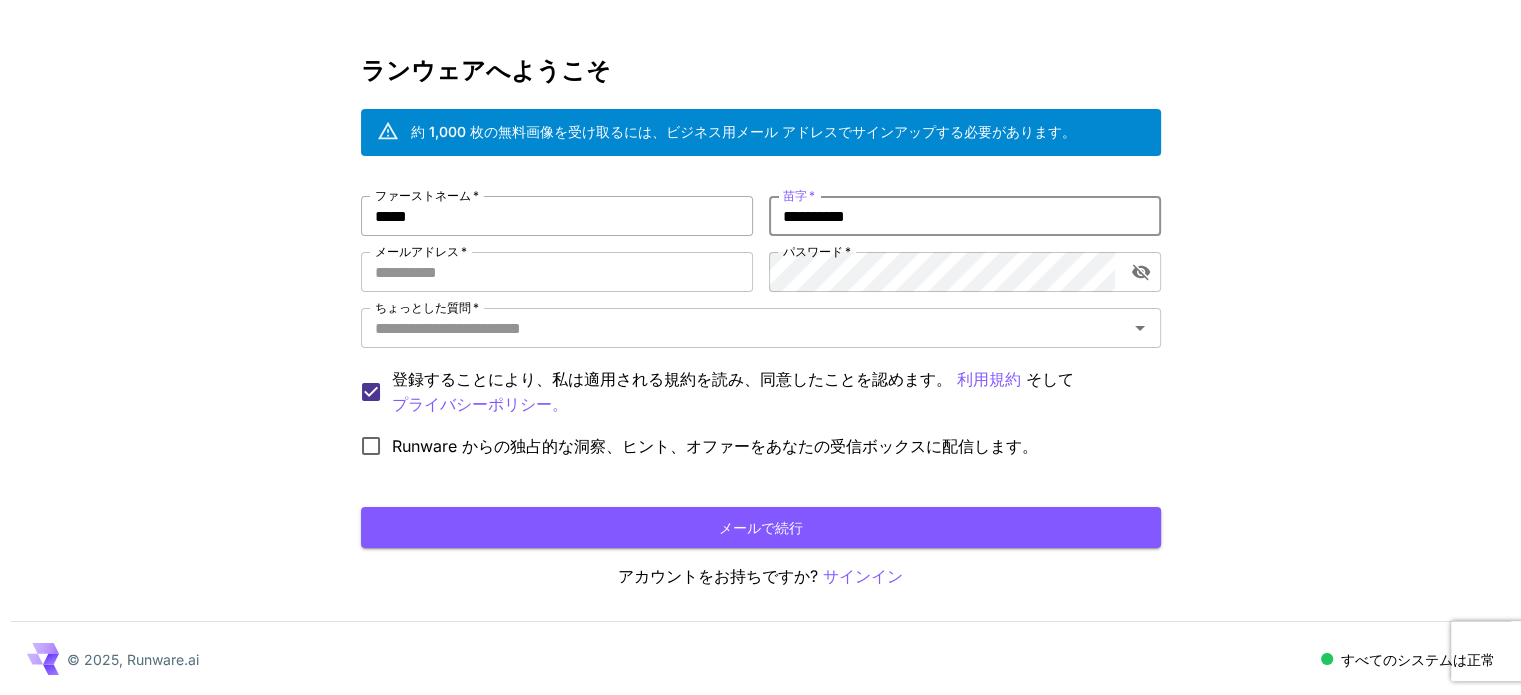 type on "**********" 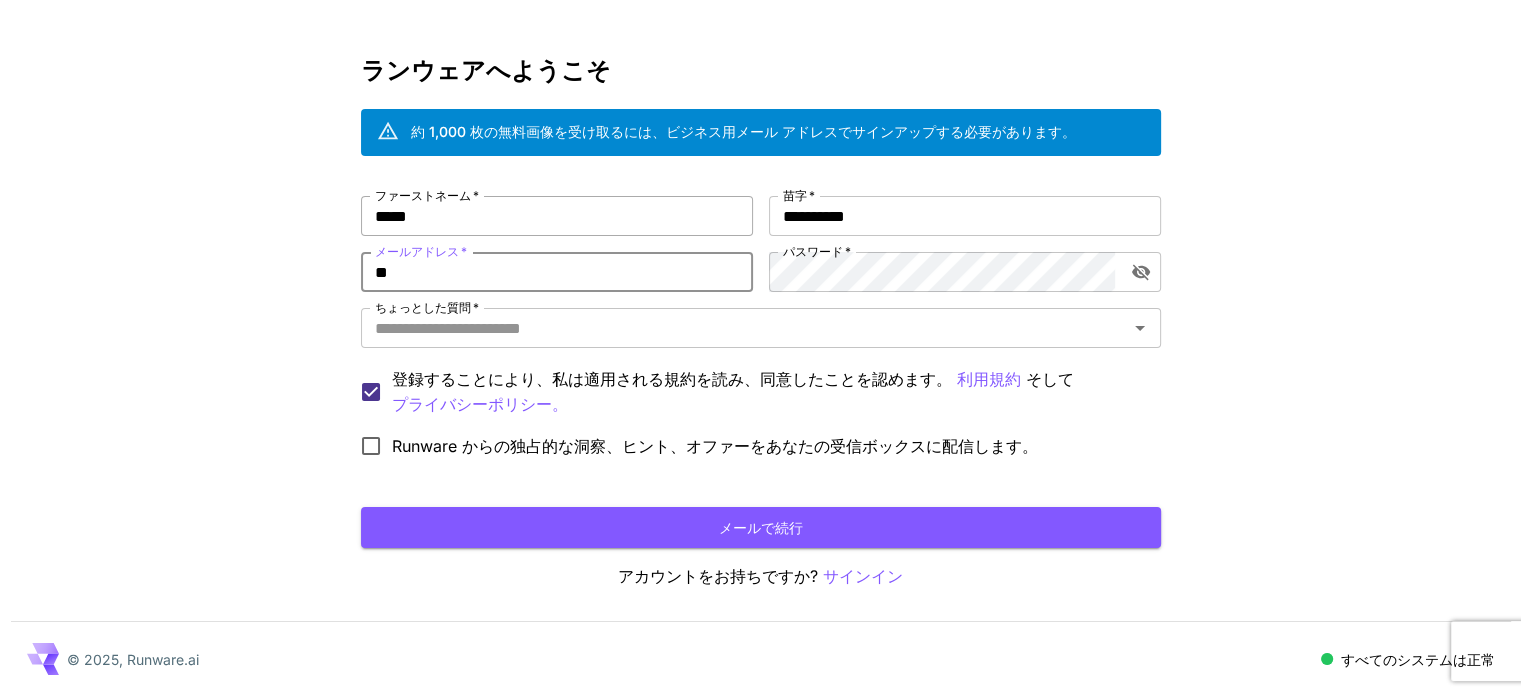 type on "*" 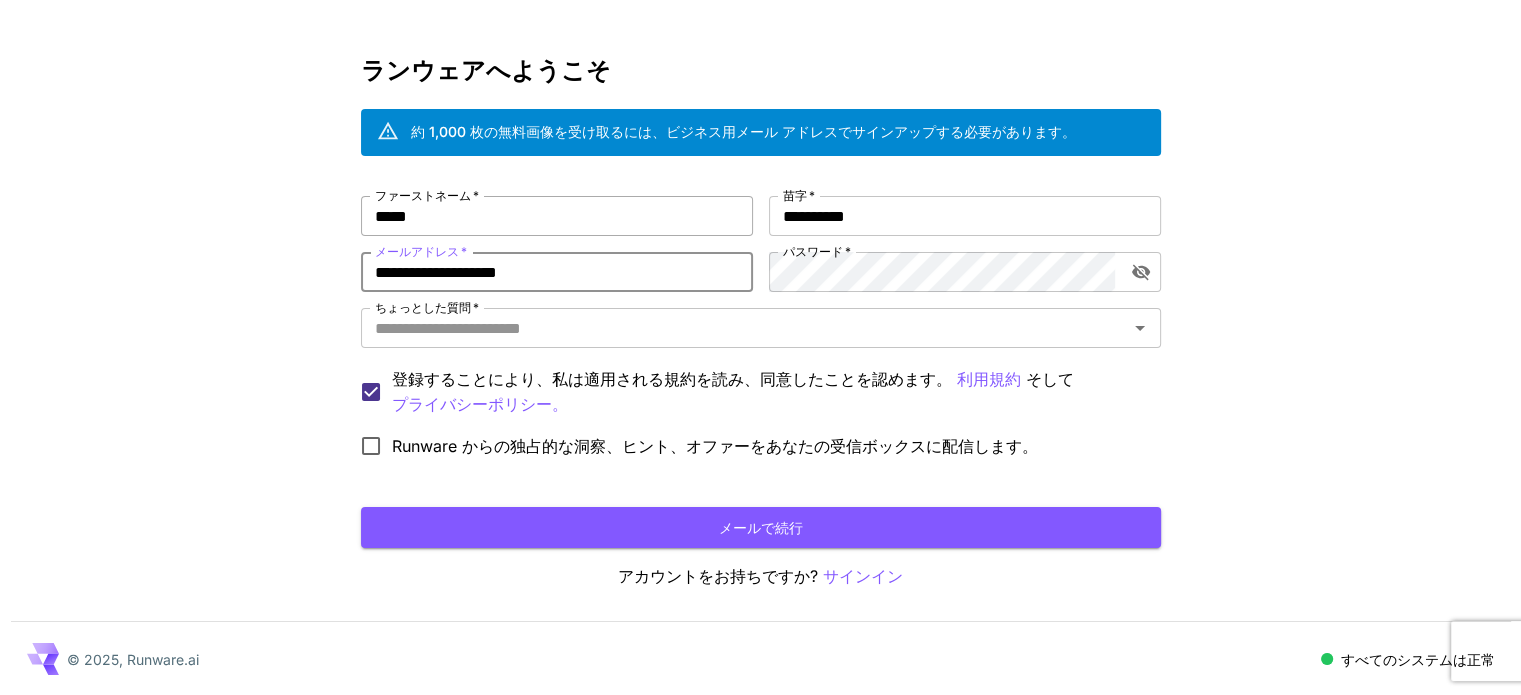 type on "**********" 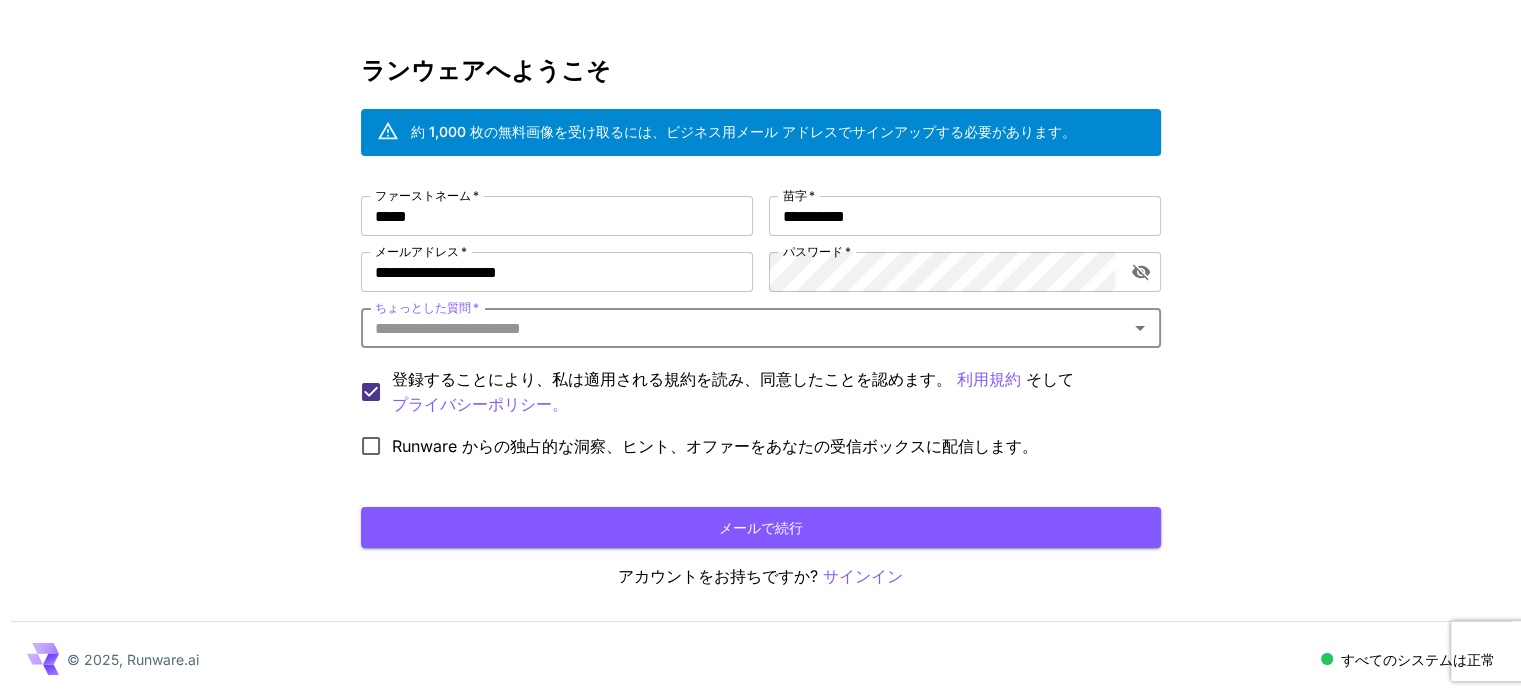 click on "ちょっとした質問   *" at bounding box center (744, 328) 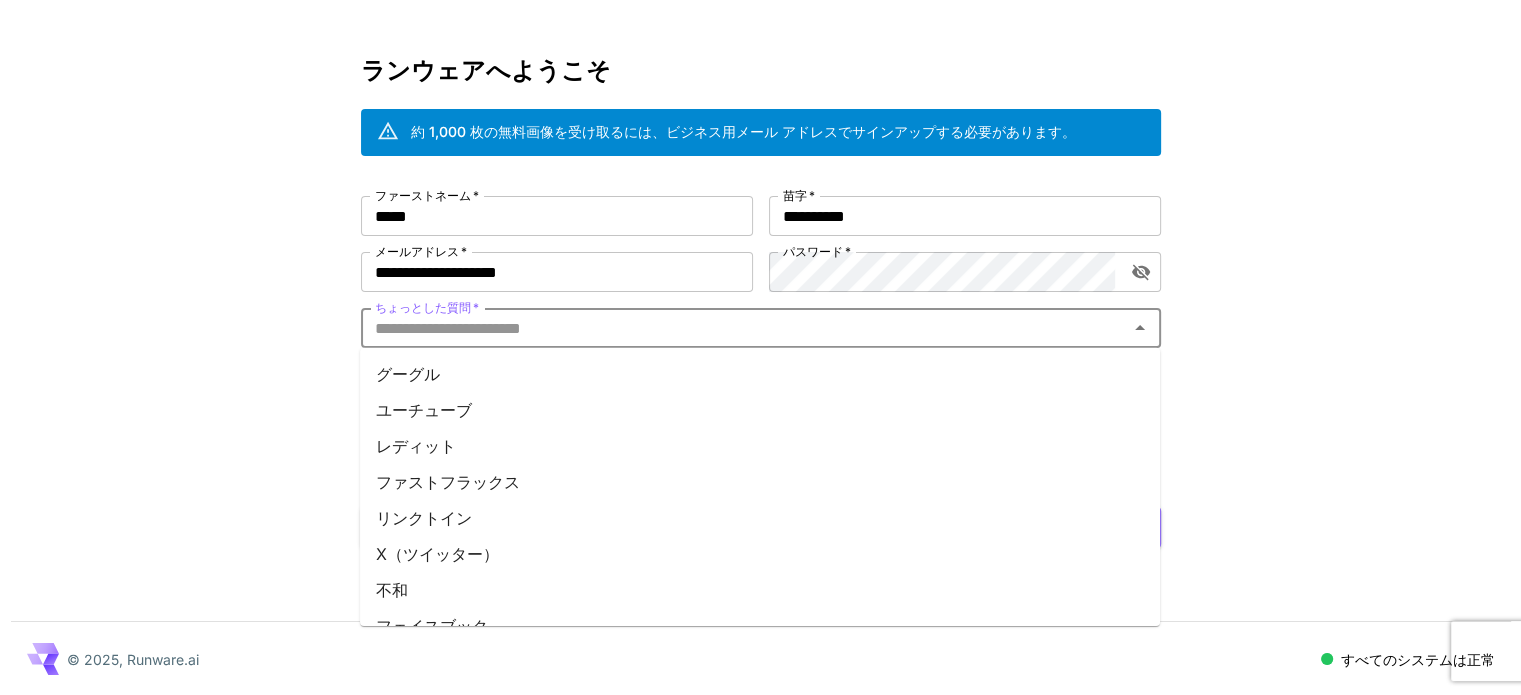 click on "ちょっとした質問   *" at bounding box center (744, 328) 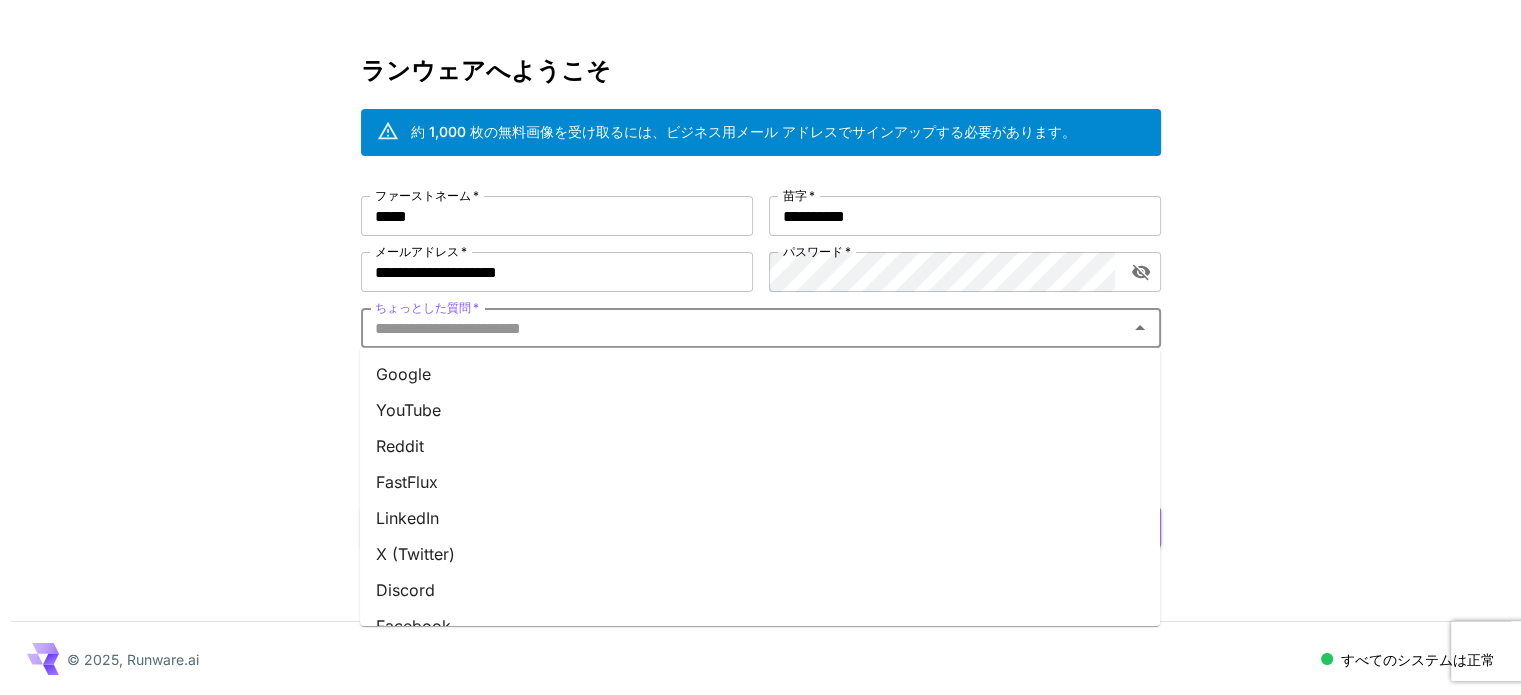 click on "ちょっとした質問   *" at bounding box center (744, 328) 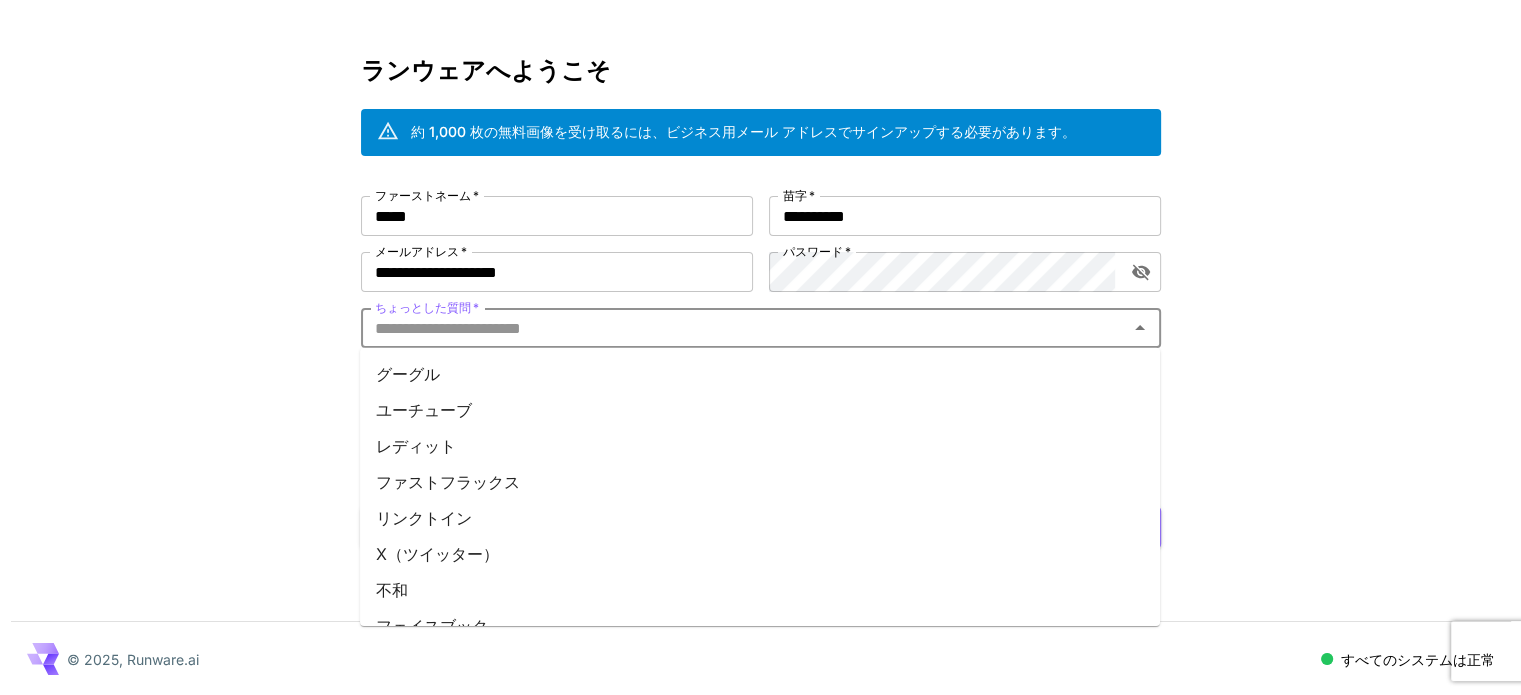 scroll, scrollTop: 66, scrollLeft: 0, axis: vertical 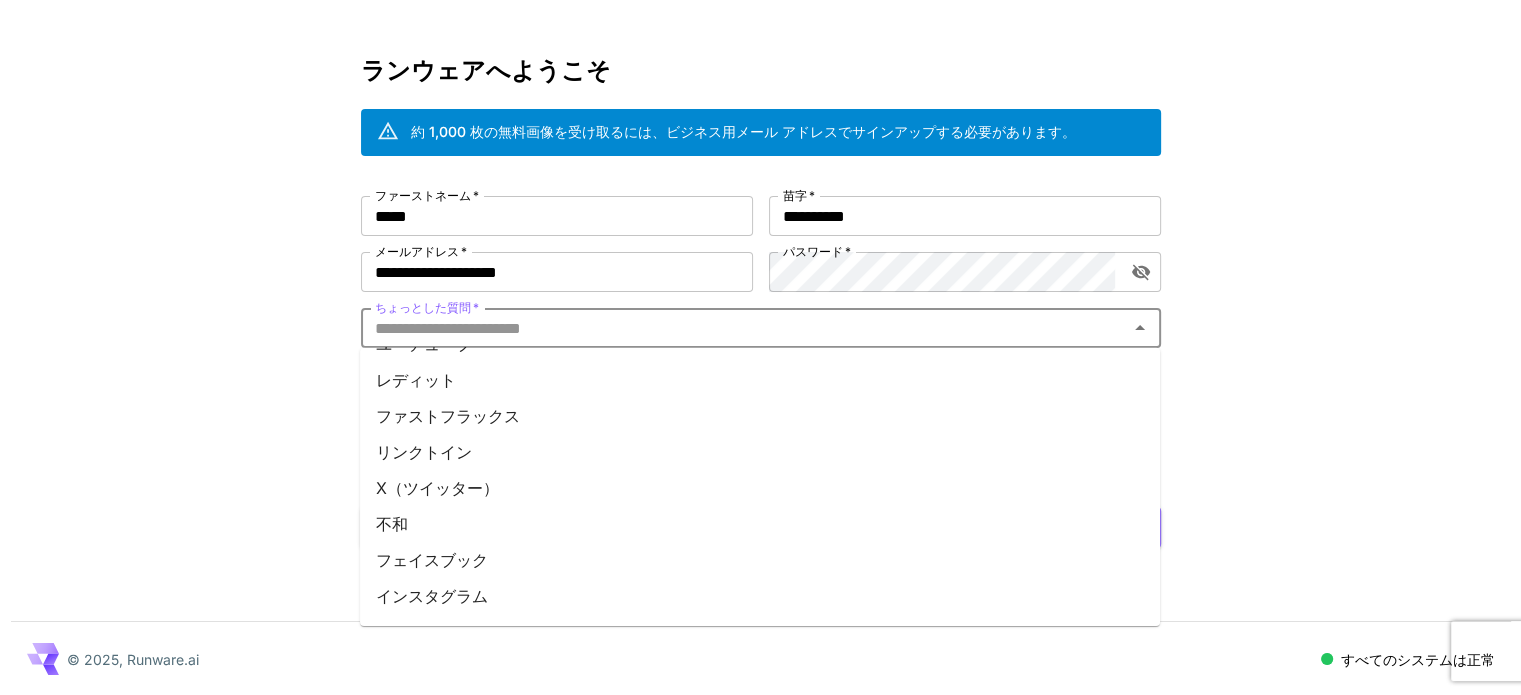 click on "X（ツイッター）" at bounding box center (760, 488) 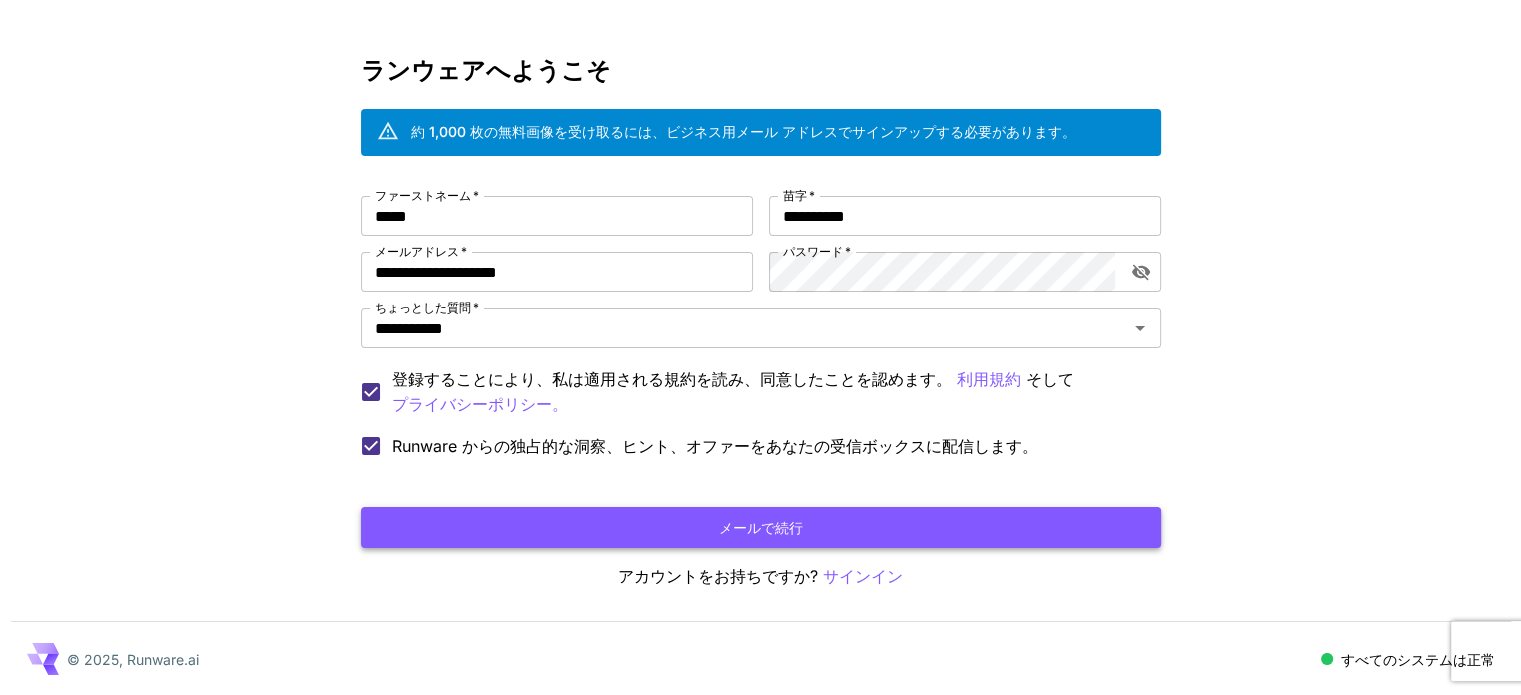 click on "メールで続行" at bounding box center (761, 527) 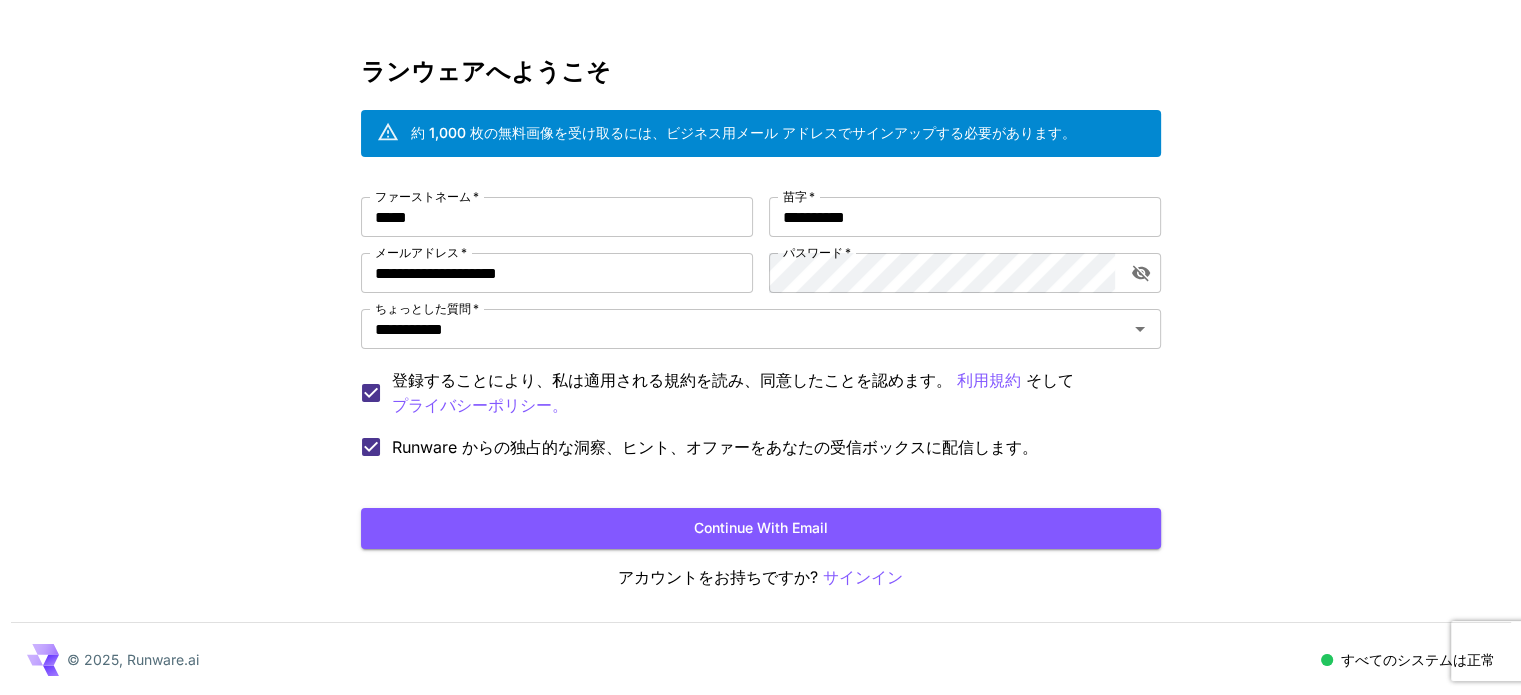 scroll, scrollTop: 57, scrollLeft: 0, axis: vertical 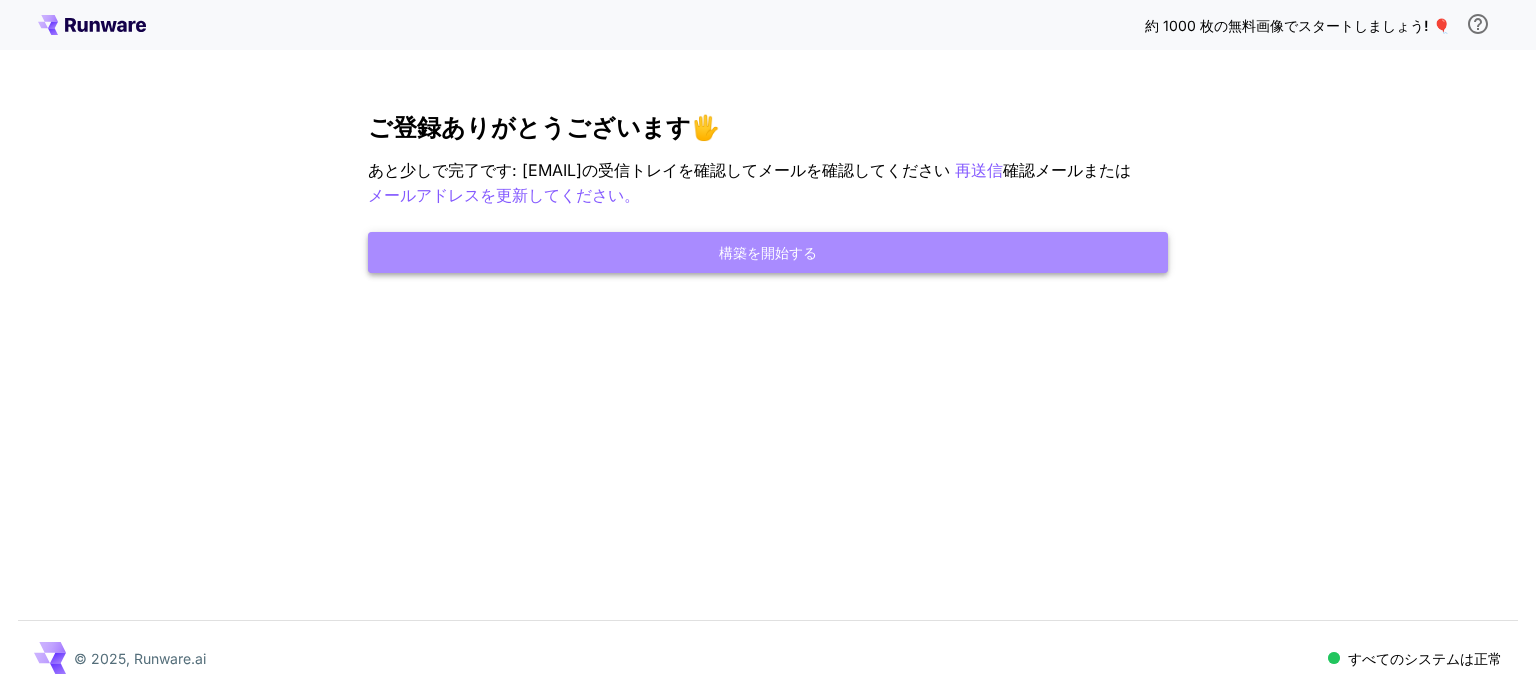 click on "構築を開始する" at bounding box center [768, 252] 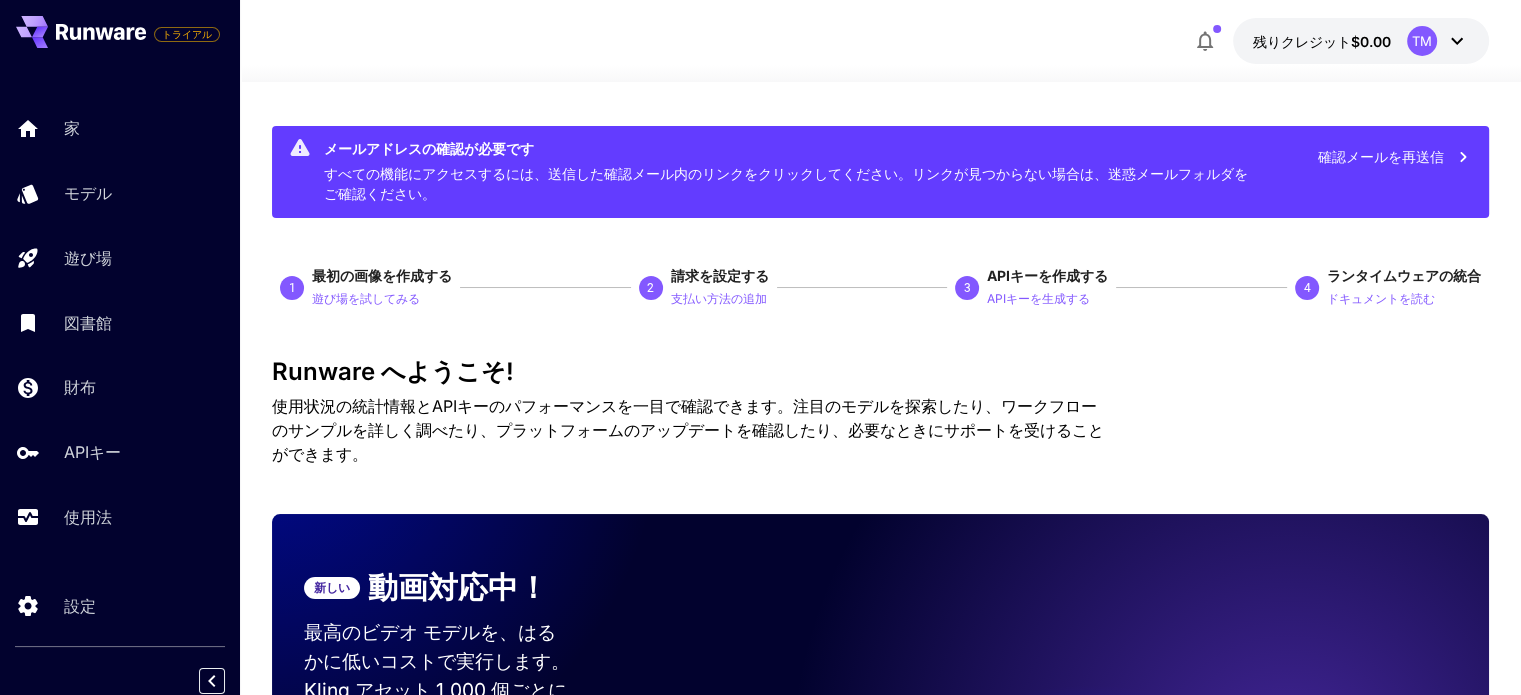 click at bounding box center (880, 70) 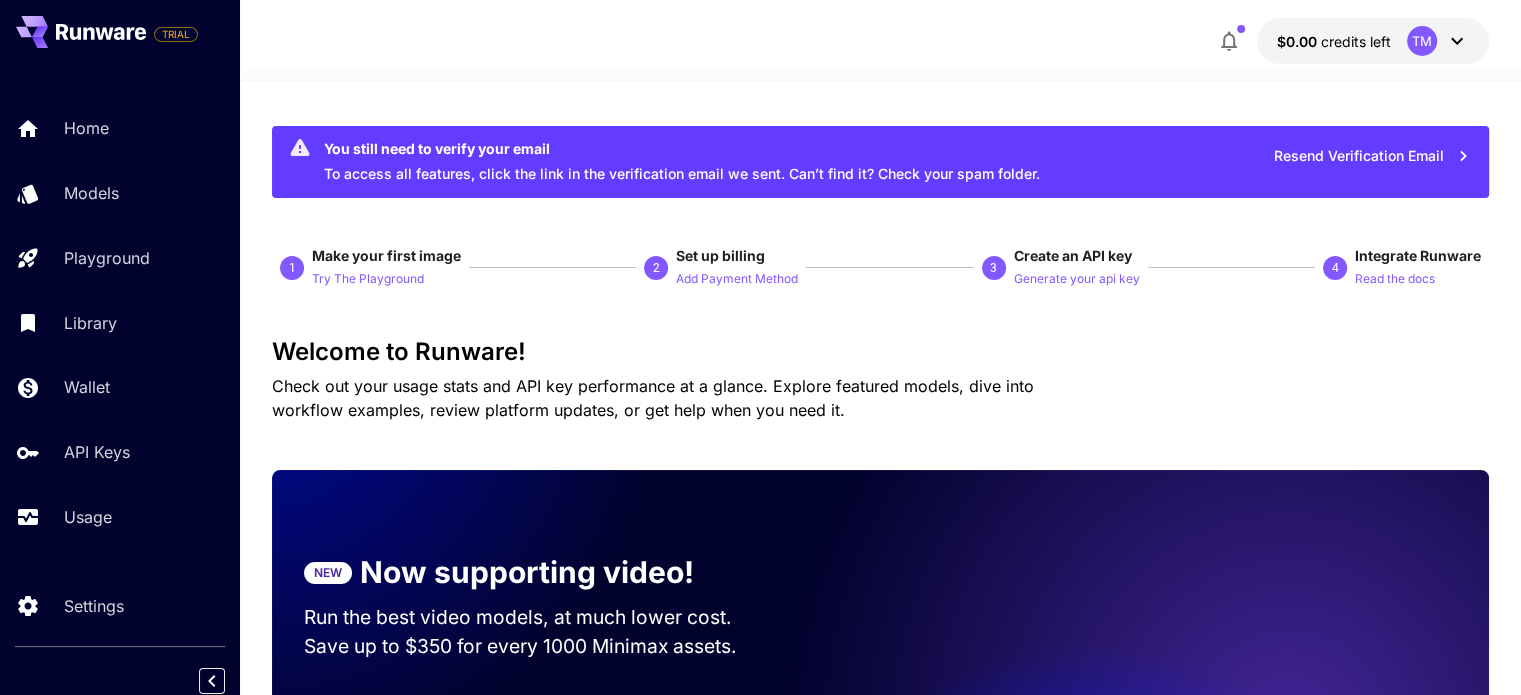 click on "You still need to verify your email To access all features, click the link in the verification email we sent. Can’t find it? Check your spam folder. Resend Verification Email 1 Make your first image Try The Playground 2 Set up billing Add Payment Method 3 Create an API key Generate your api key 4 Integrate Runware Read the docs Welcome to Runware! Check out your usage stats and API key performance at a glance. Explore featured models, dive into workflow examples, review platform updates, or get help when you need it. NEW Now supporting video! Run the best video models, at much lower cost. Save up to $350 for every 1000 Minimax assets. 2 Test drive the best video models Featured models New releases MiniMax KlingAI ByteDance Google Veo PixVerse Vidu Launch in Playground minimax:3@1                             MiniMax 02 Hailuo Most polished and dynamic model with vibrant, theatrical visuals and fluid motion. Ideal for viral content and commercial-style footage. Launch in Playground bytedance:2@1" at bounding box center [880, 3336] 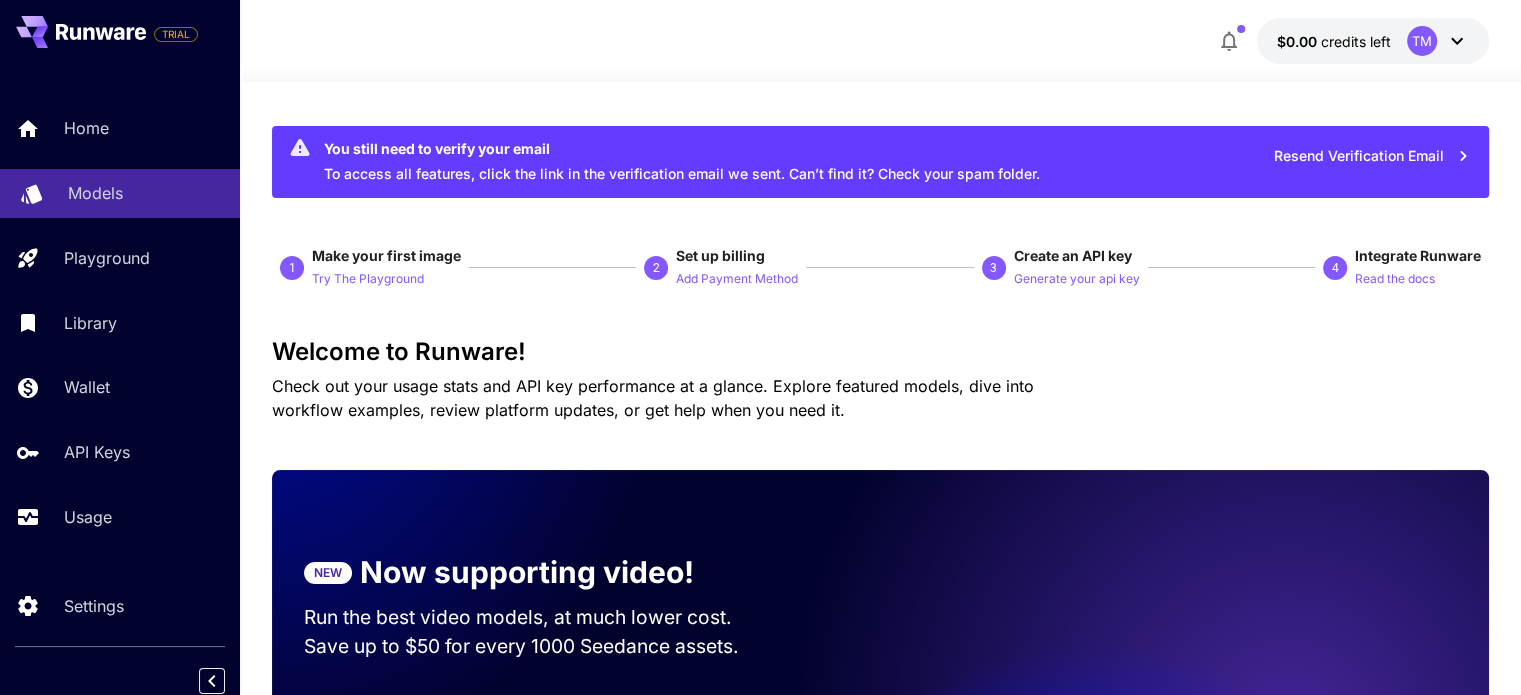 click on "Models" at bounding box center (95, 193) 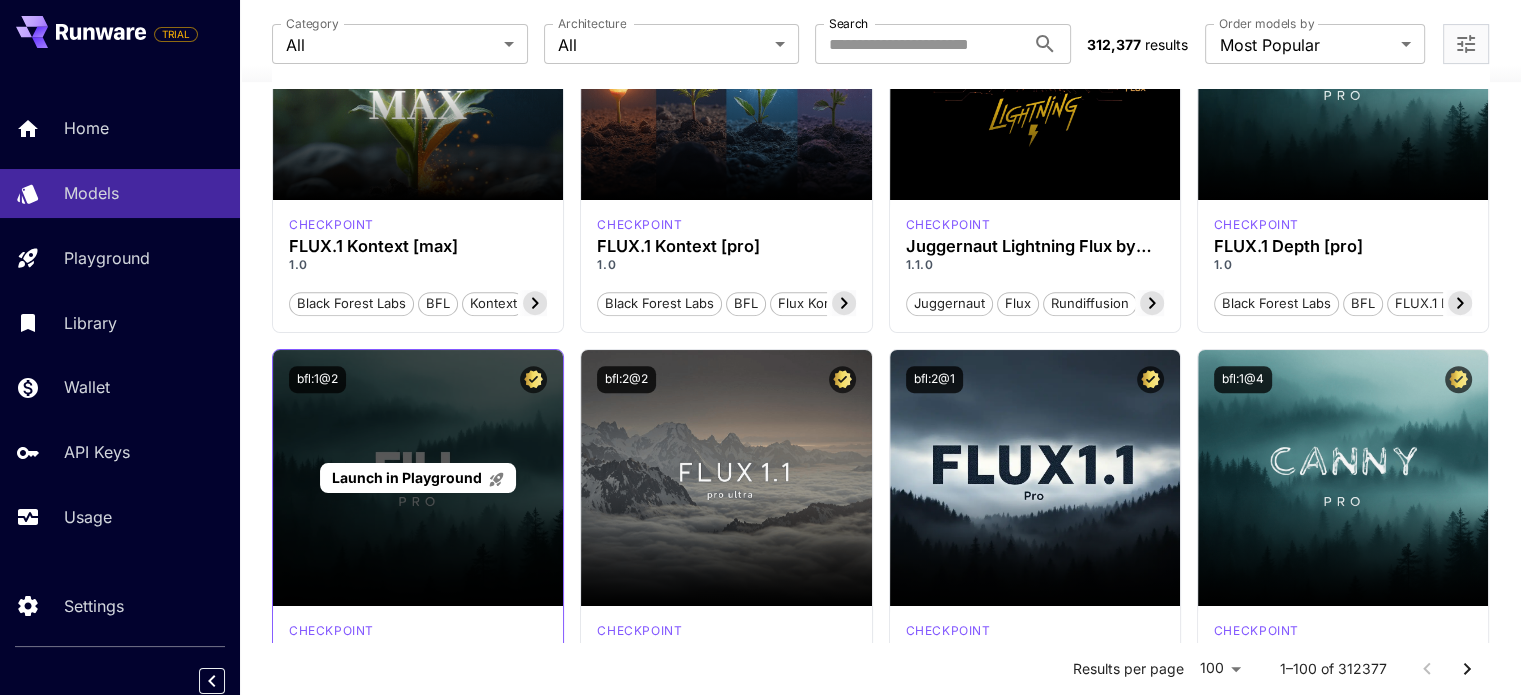 scroll, scrollTop: 733, scrollLeft: 0, axis: vertical 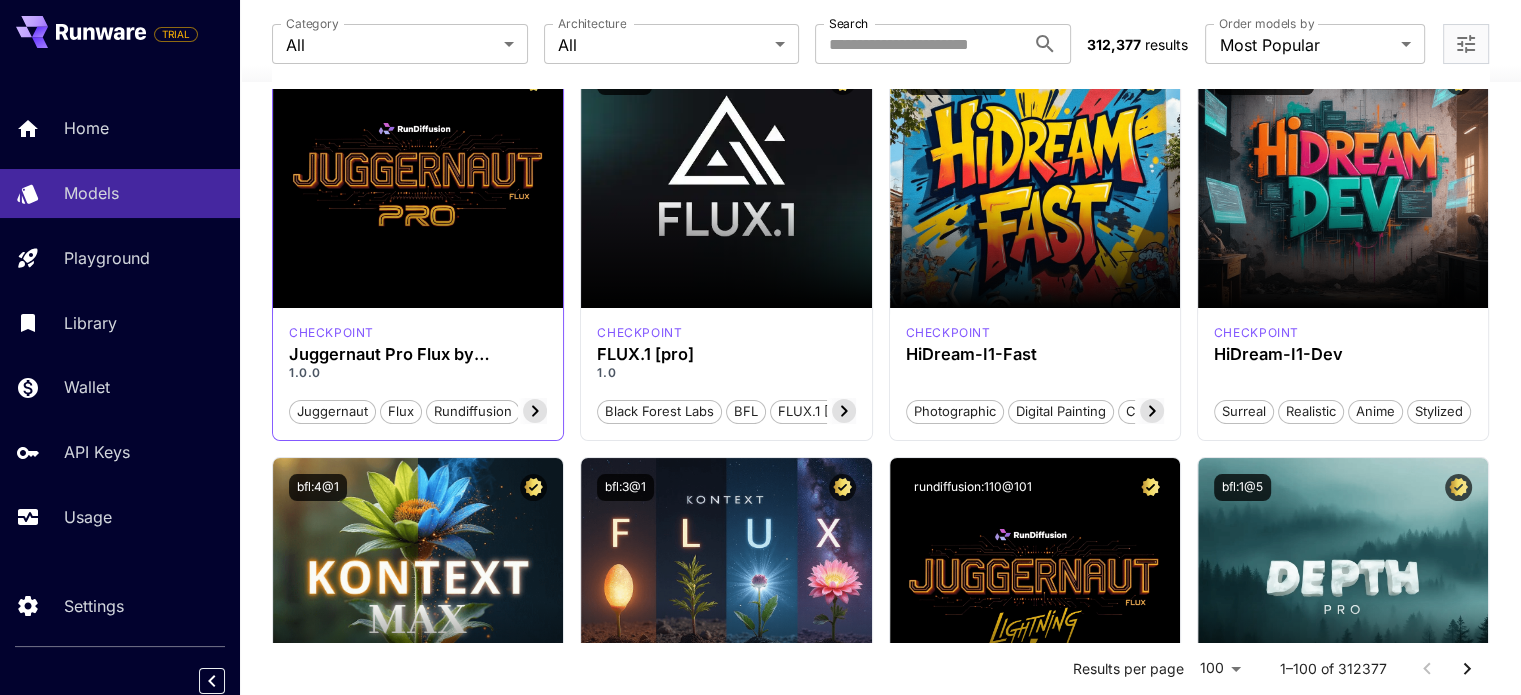 click 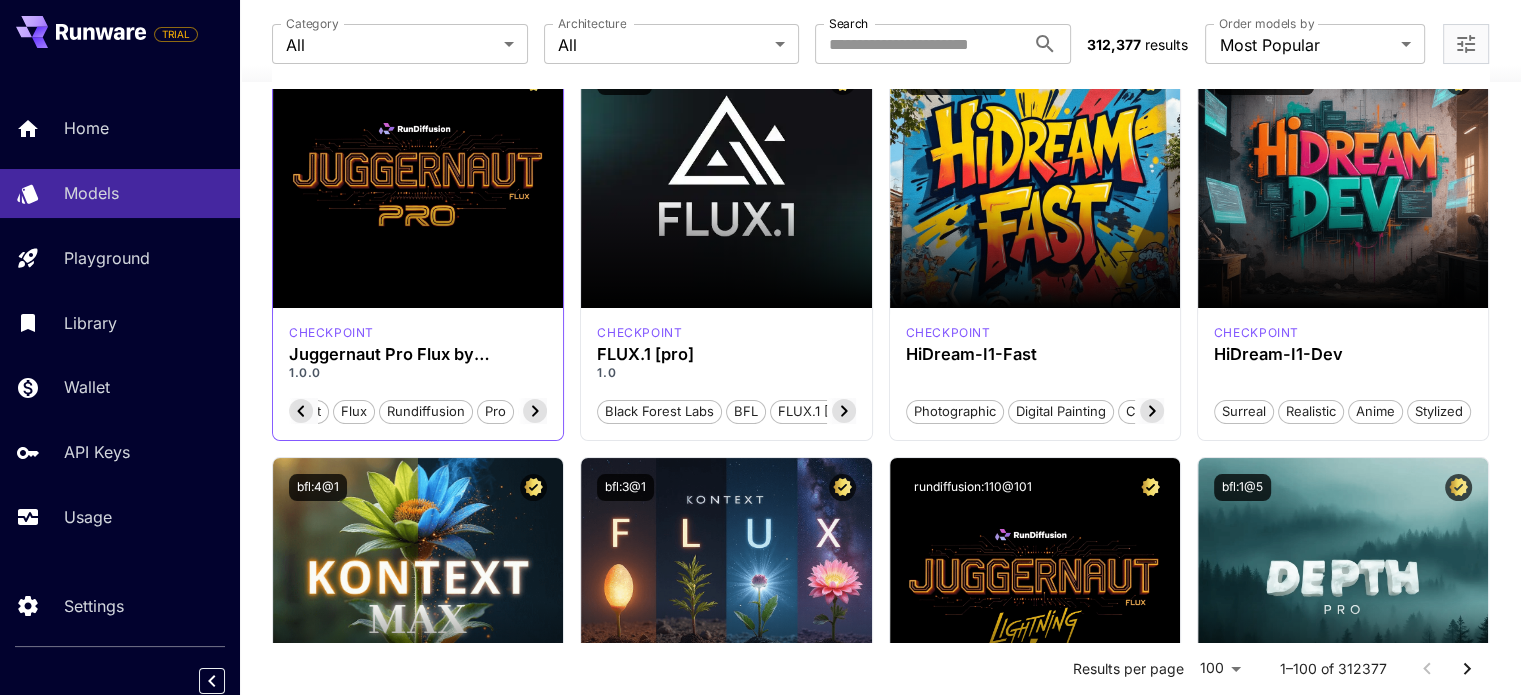 scroll, scrollTop: 0, scrollLeft: 138, axis: horizontal 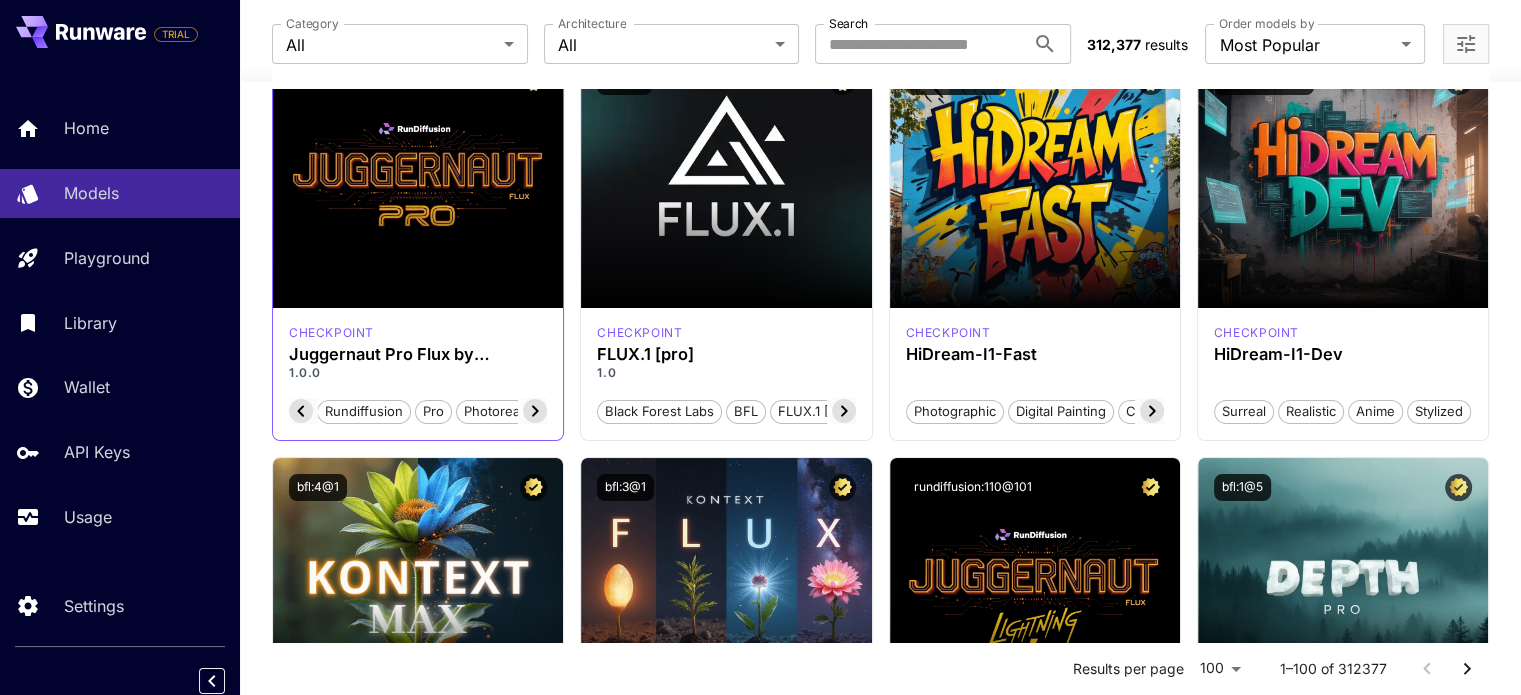 click on "checkpoint Juggernaut Pro Flux by RunDiffusion 1.0.0 juggernaut flux rundiffusion pro photorealism" at bounding box center (418, 374) 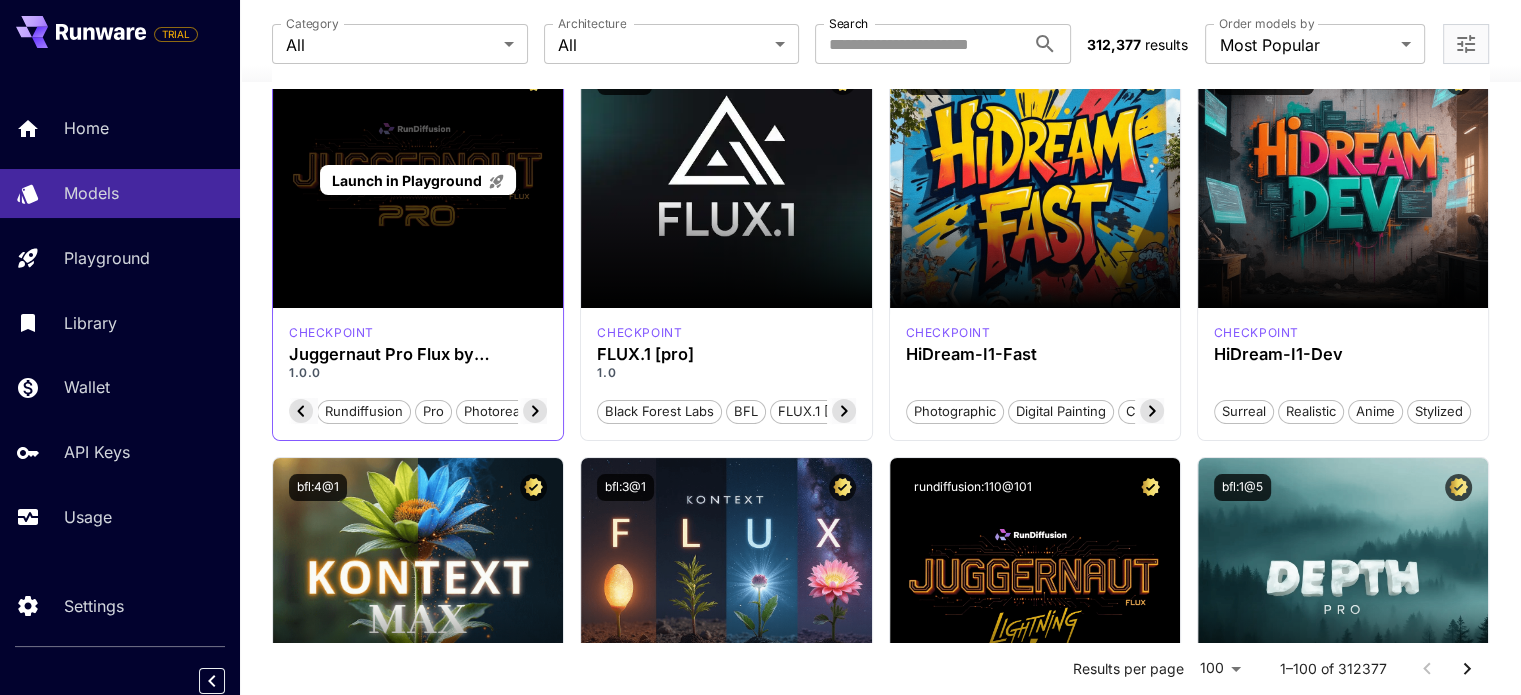 click on "Launch in Playground" at bounding box center (418, 180) 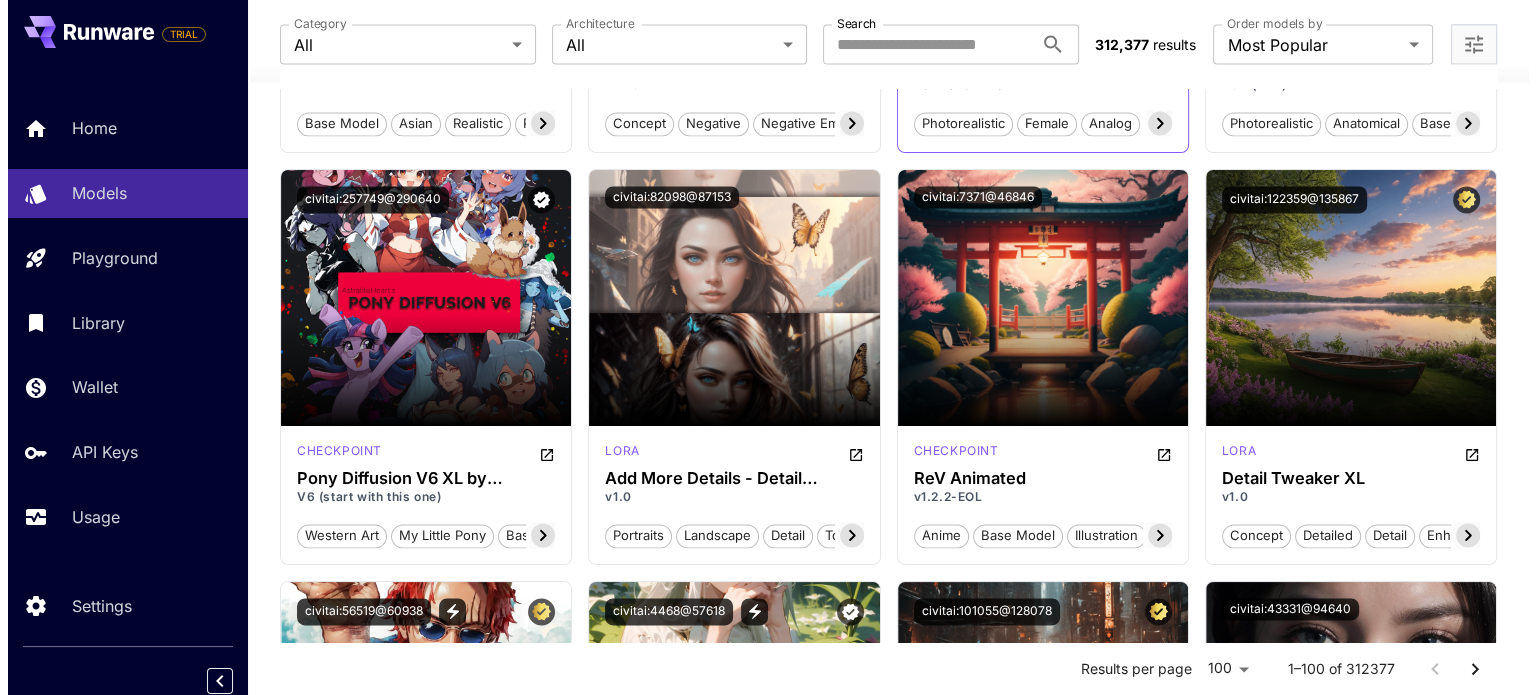 scroll, scrollTop: 2933, scrollLeft: 0, axis: vertical 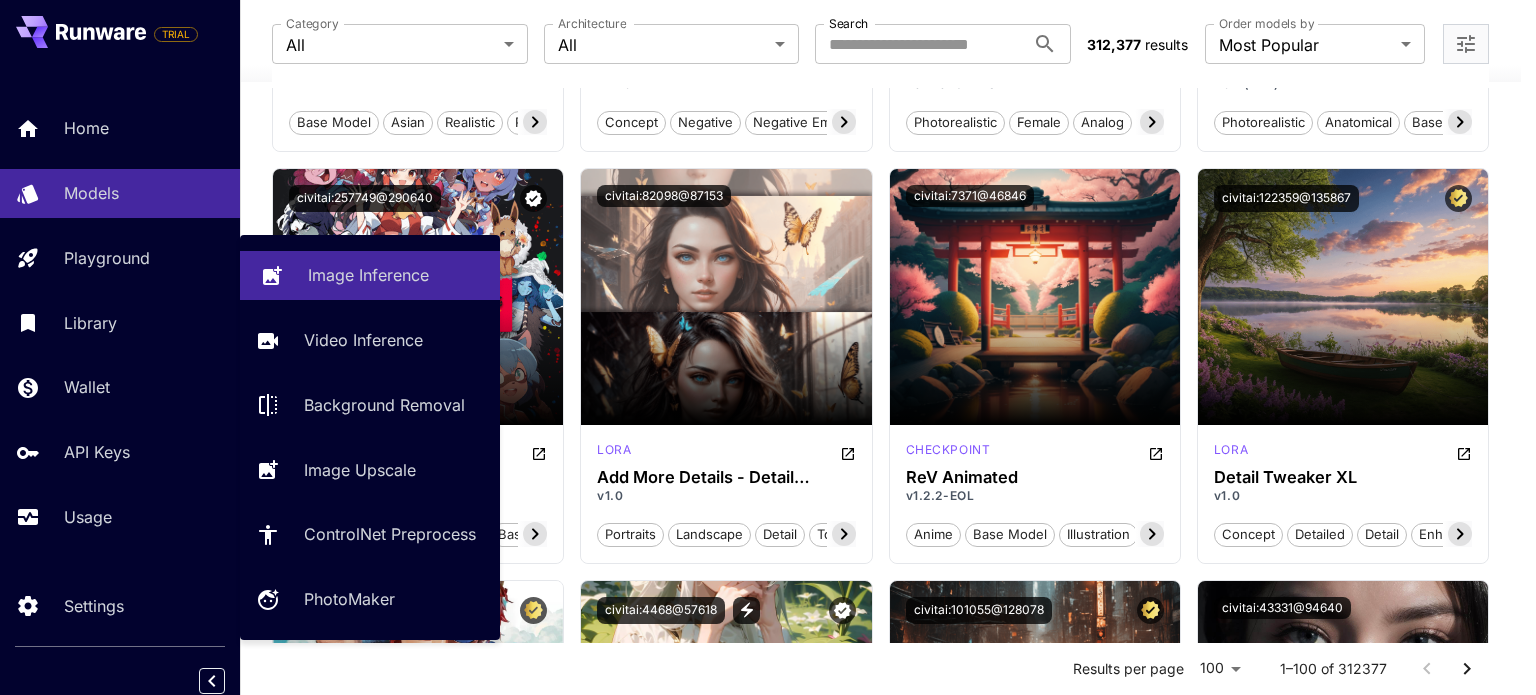 click on "Image Inference" at bounding box center [370, 275] 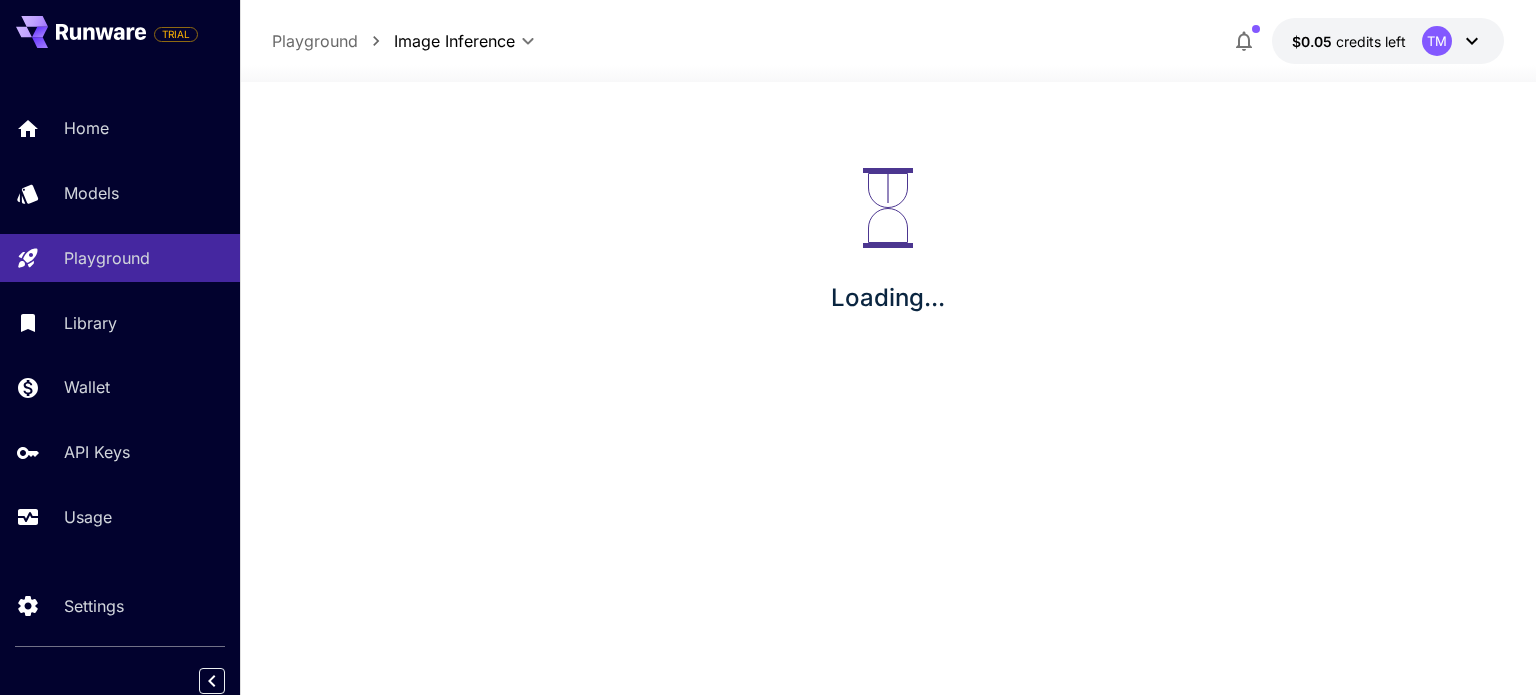 scroll, scrollTop: 0, scrollLeft: 0, axis: both 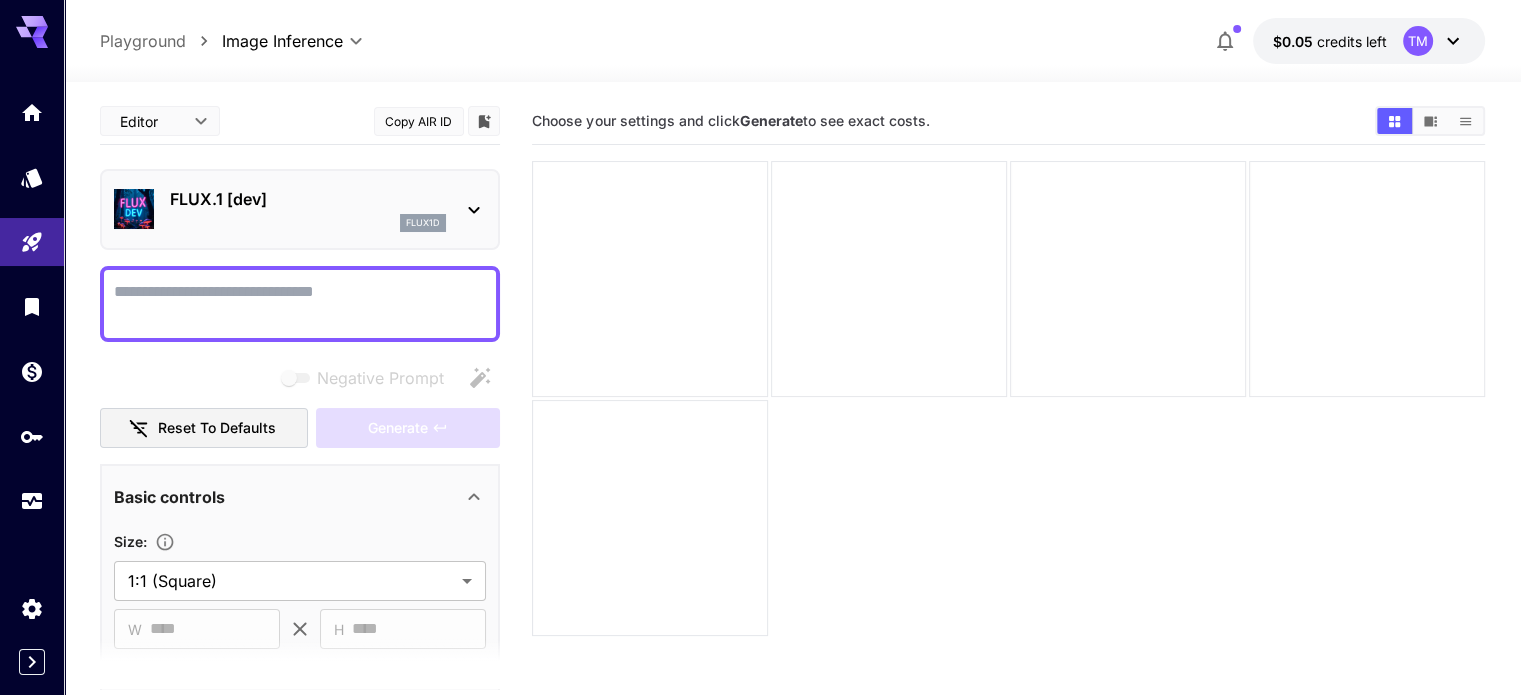 click on "flux1d" at bounding box center (308, 223) 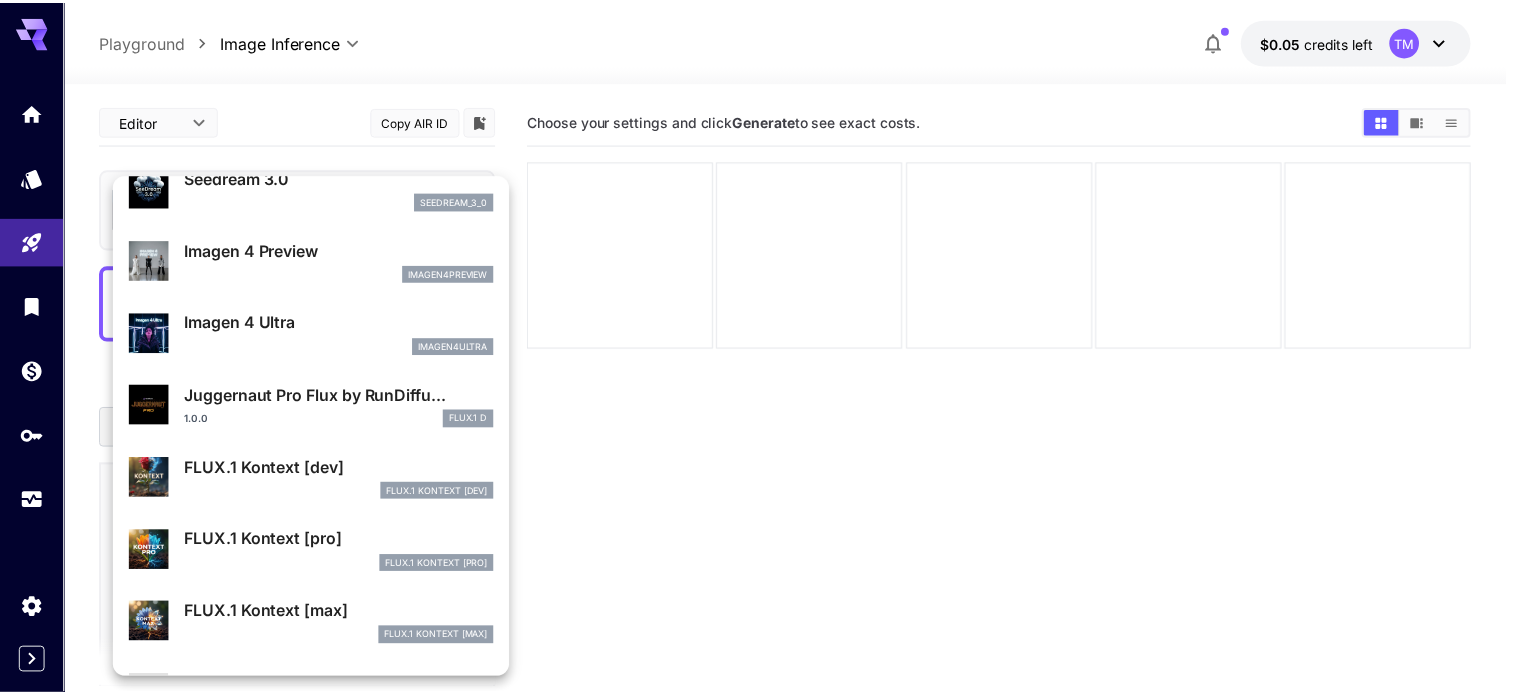 scroll, scrollTop: 535, scrollLeft: 0, axis: vertical 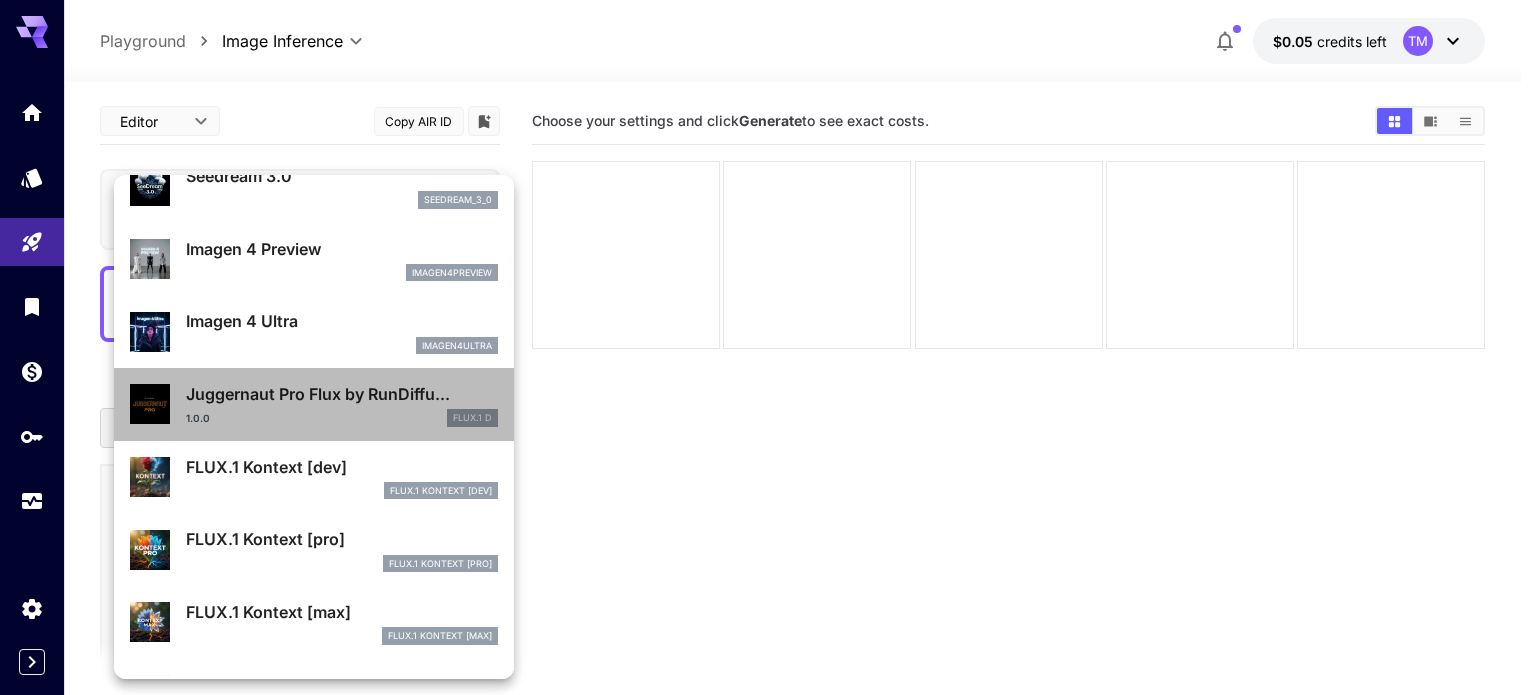 click on "Juggernaut Pro Flux by RunDiffu..." at bounding box center [342, 394] 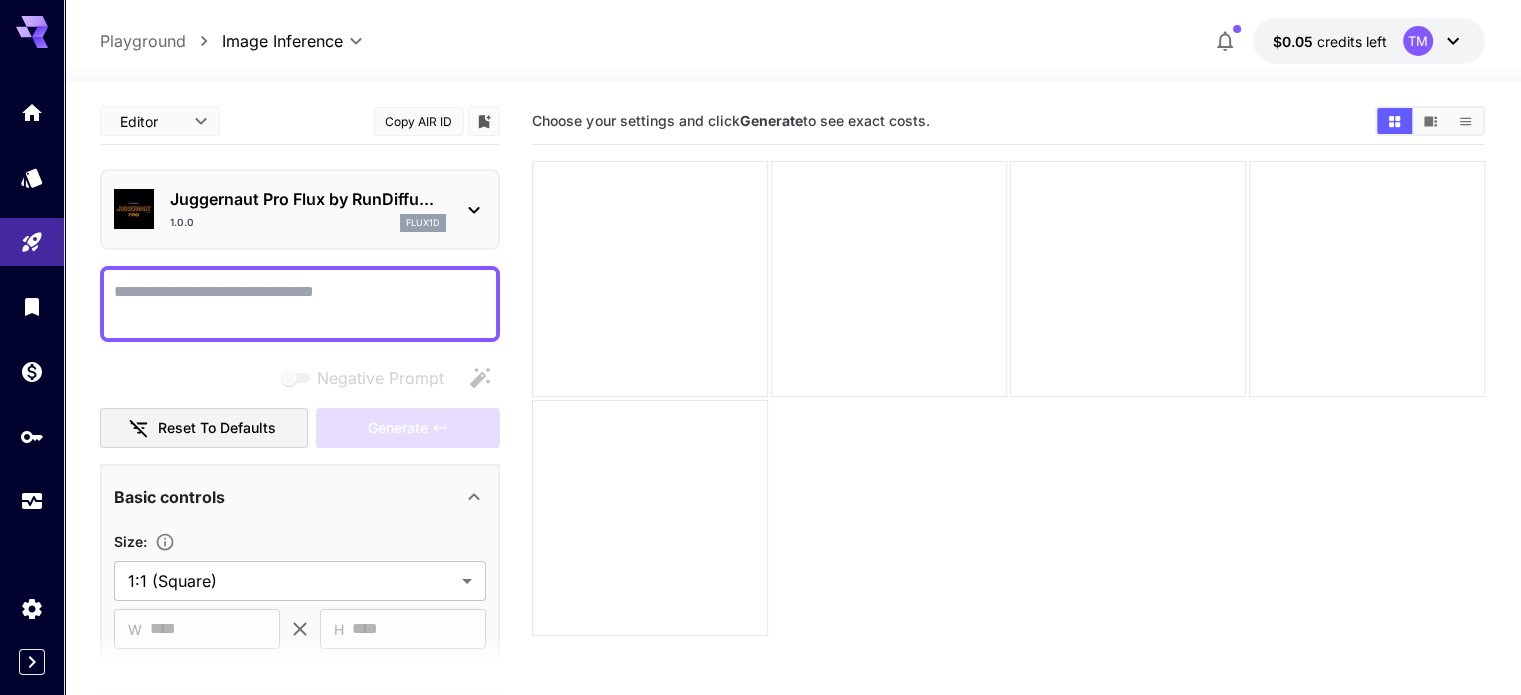 click on "Negative Prompt" at bounding box center [300, 304] 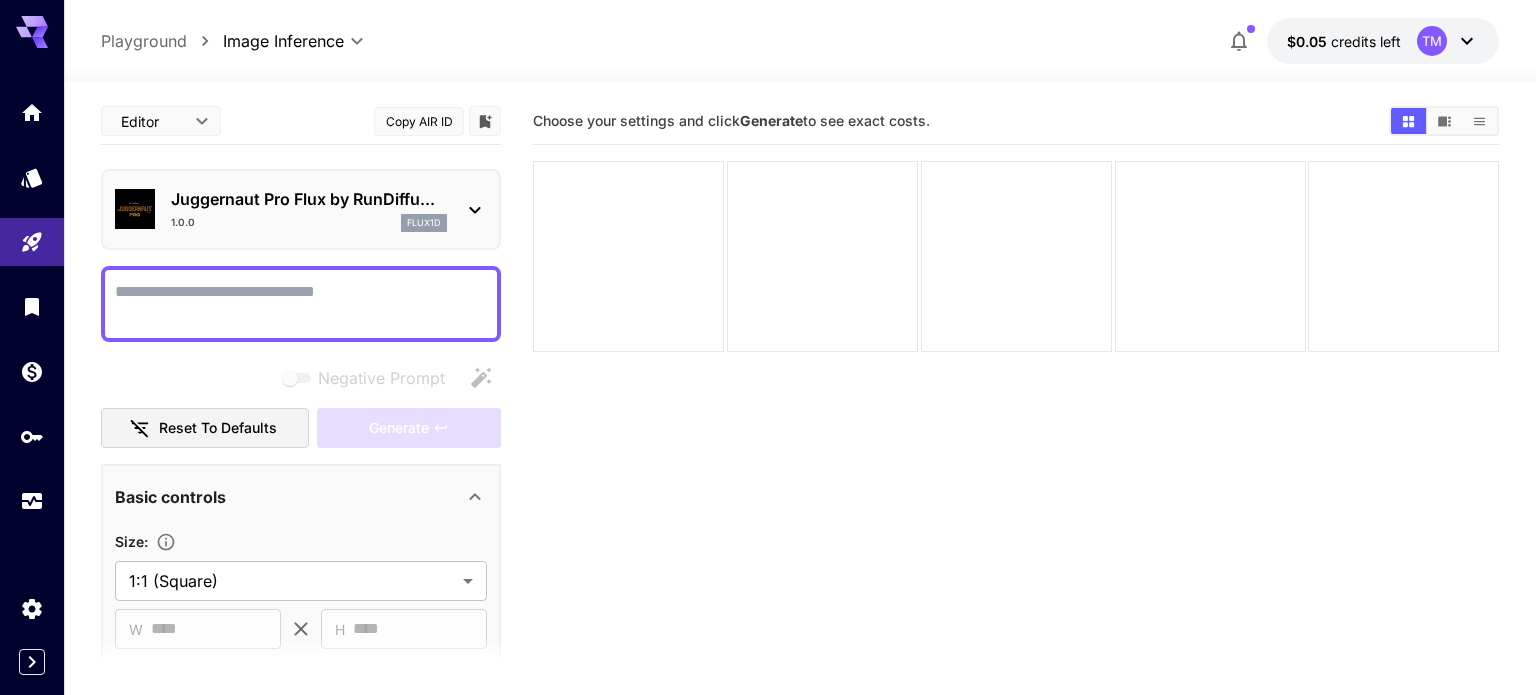 click on "**********" at bounding box center [768, 426] 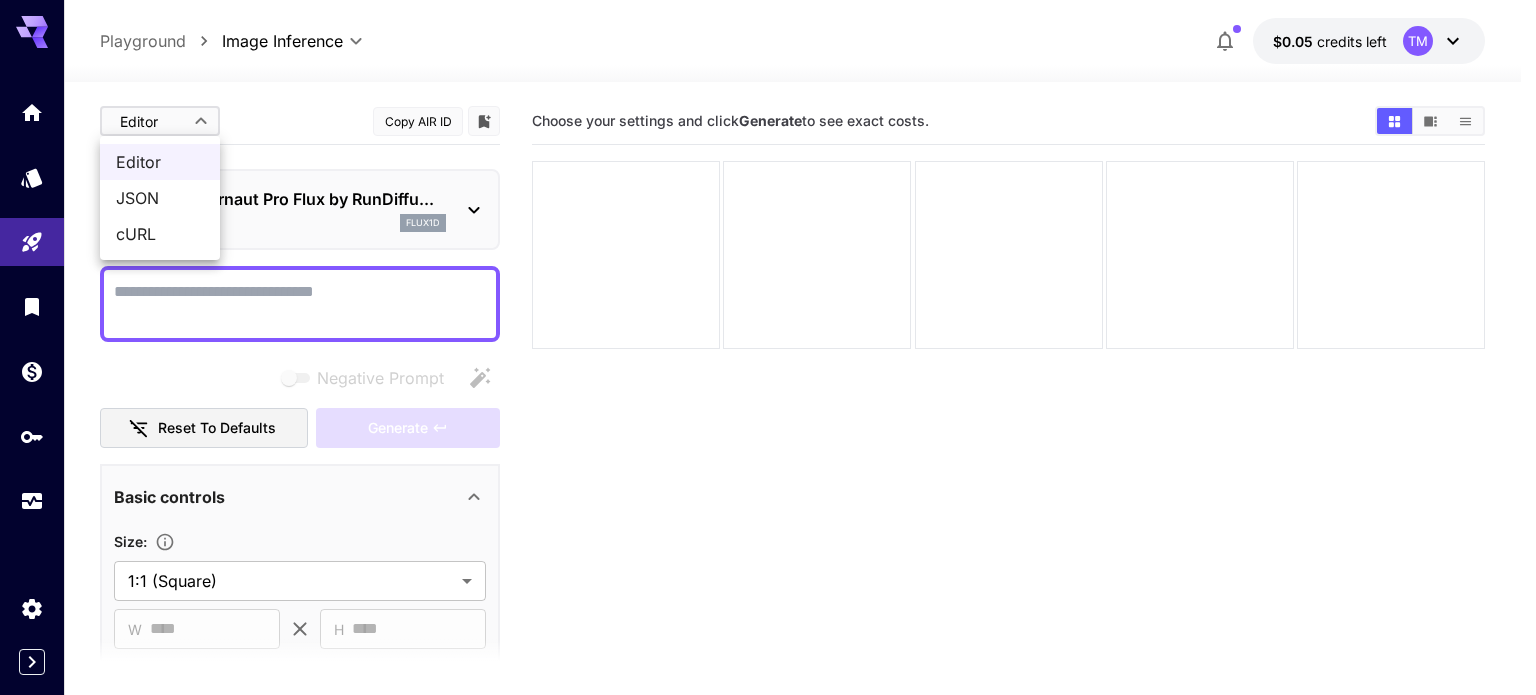 click at bounding box center (768, 347) 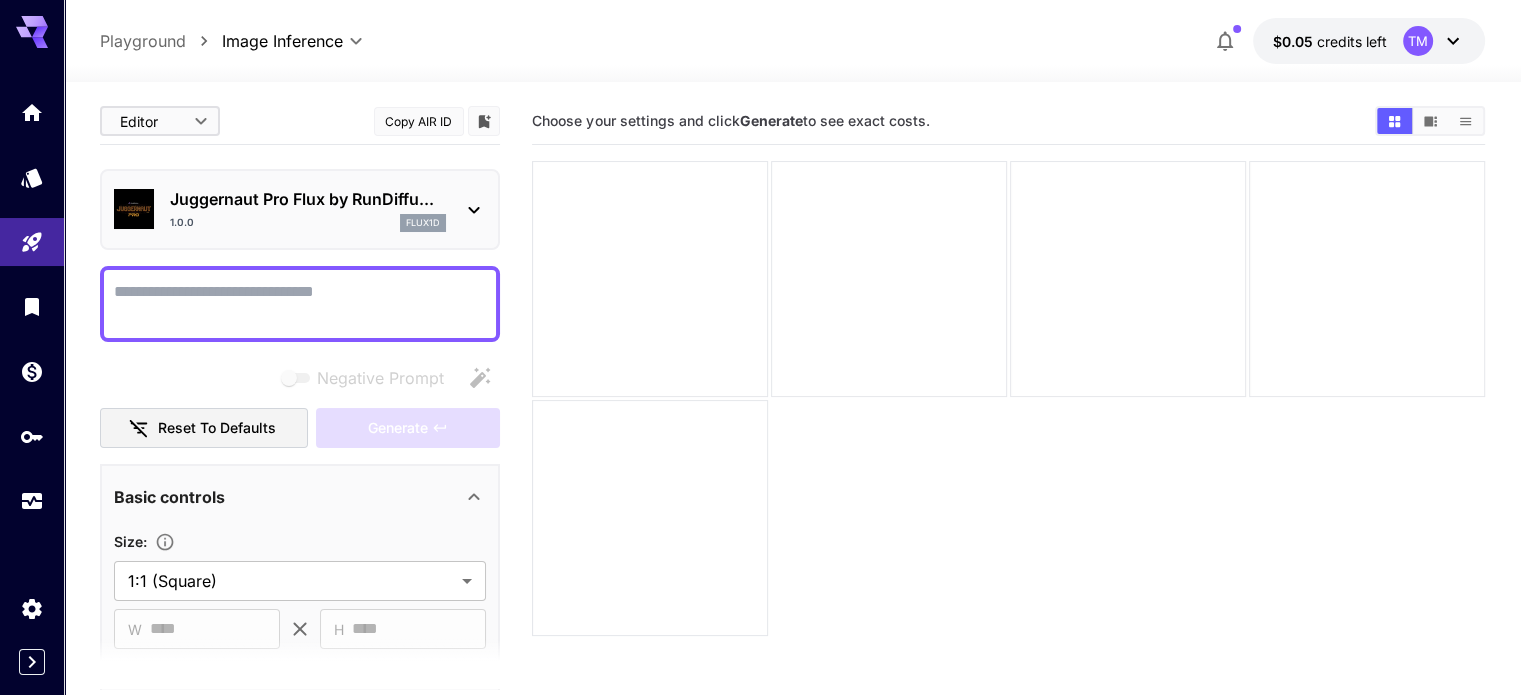 click on "Negative Prompt" at bounding box center [300, 304] 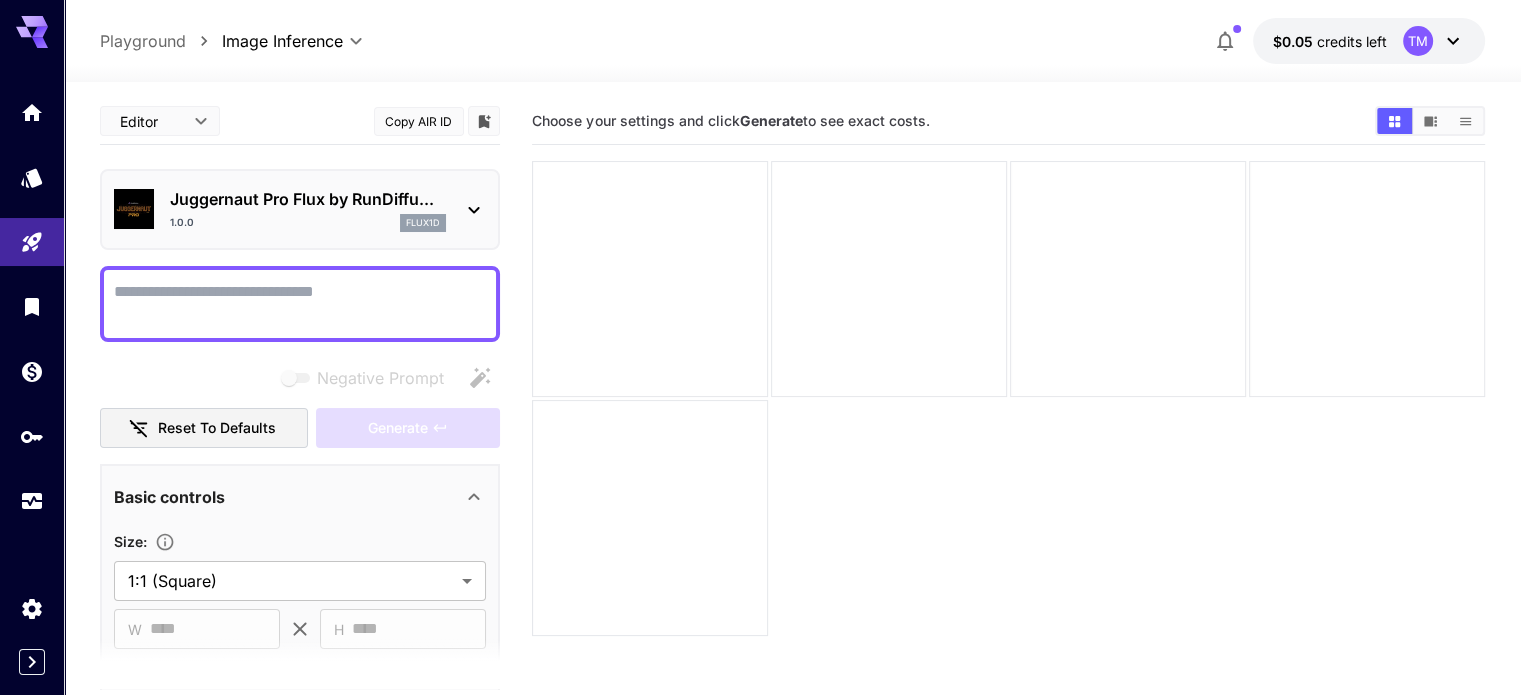 scroll, scrollTop: 66, scrollLeft: 0, axis: vertical 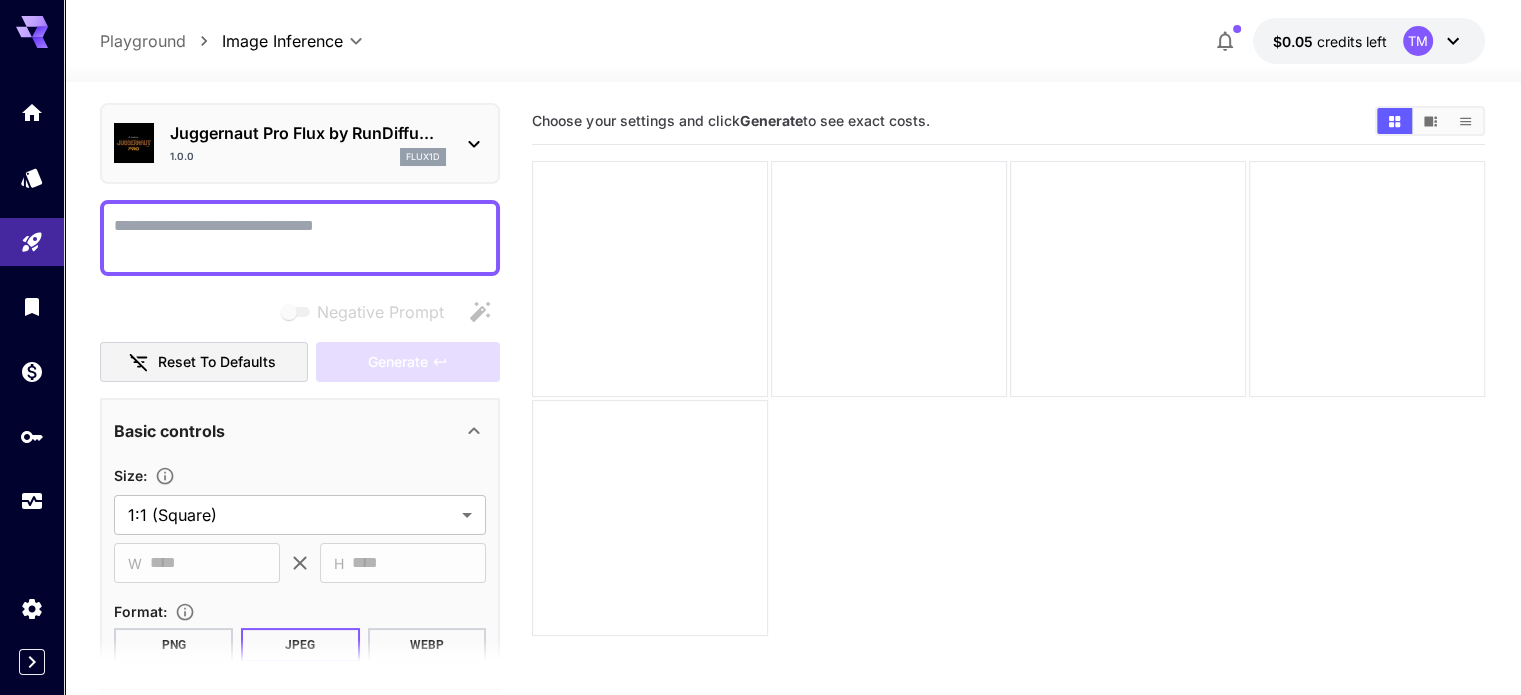 click on "**********" at bounding box center (792, 467) 